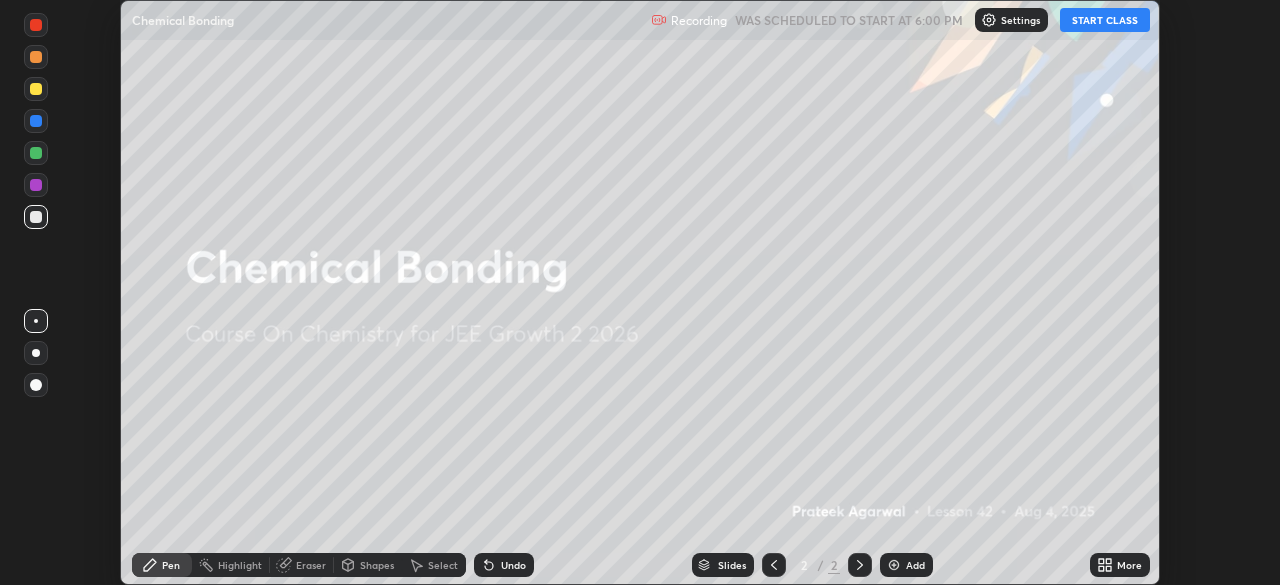 scroll, scrollTop: 0, scrollLeft: 0, axis: both 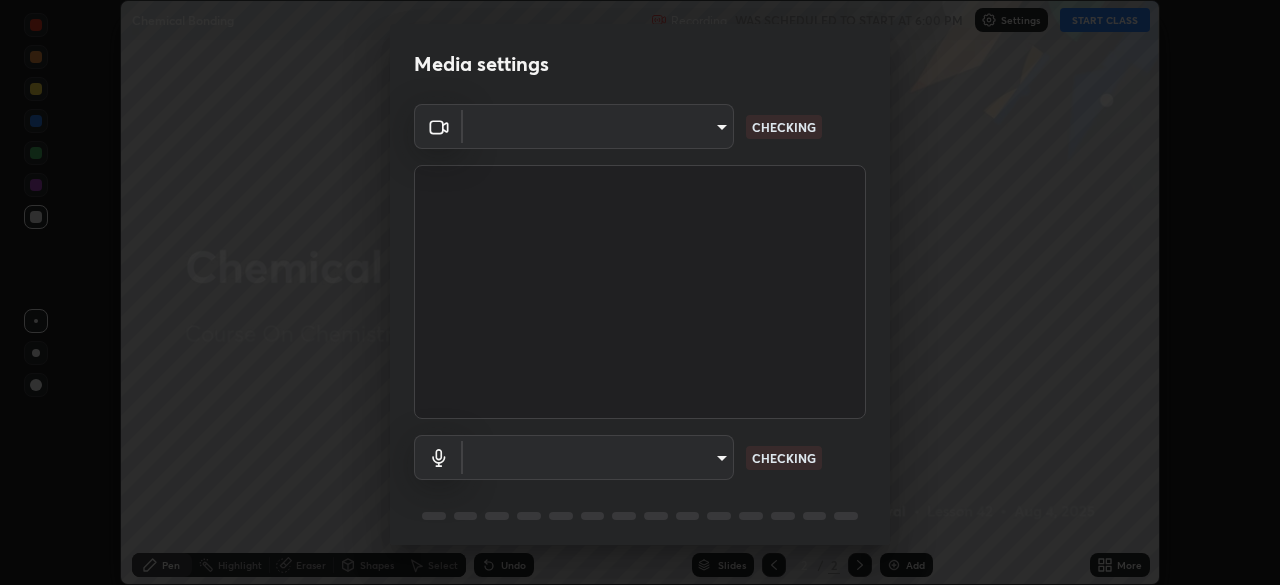 type on "e8b5ce31fd85e863e87af87b85eed38ee242798d413b72b7da49467701a3800f" 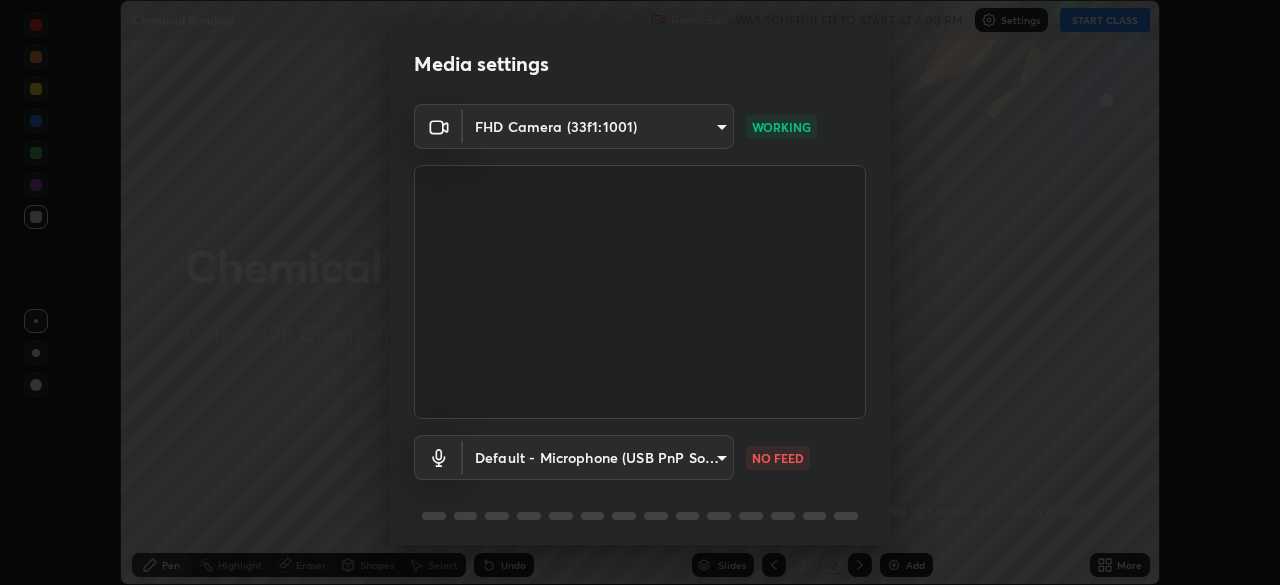 click on "Erase all Chemical Bonding Recording WAS SCHEDULED TO START AT  6:00 PM Settings START CLASS Setting up your live class Chemical Bonding • L42 of Course On Chemistry for JEE Growth 2 2026 [FIRST] [LAST] Pen Highlight Eraser Shapes Select Undo Slides 2 / 2 Add More No doubts shared Encourage your learners to ask a doubt for better clarity Report an issue Reason for reporting Buffering Chat not working Audio - Video sync issue Educator video quality low ​ Attach an image Report Media settings FHD Camera (33f1:1001) e8b5ce31fd85e863e87af87b85eed38ee242798d413b72b7da49467701a3800f WORKING Default - Microphone (USB PnP Sound Device) default NO FEED 1 / 5 Next" at bounding box center [640, 292] 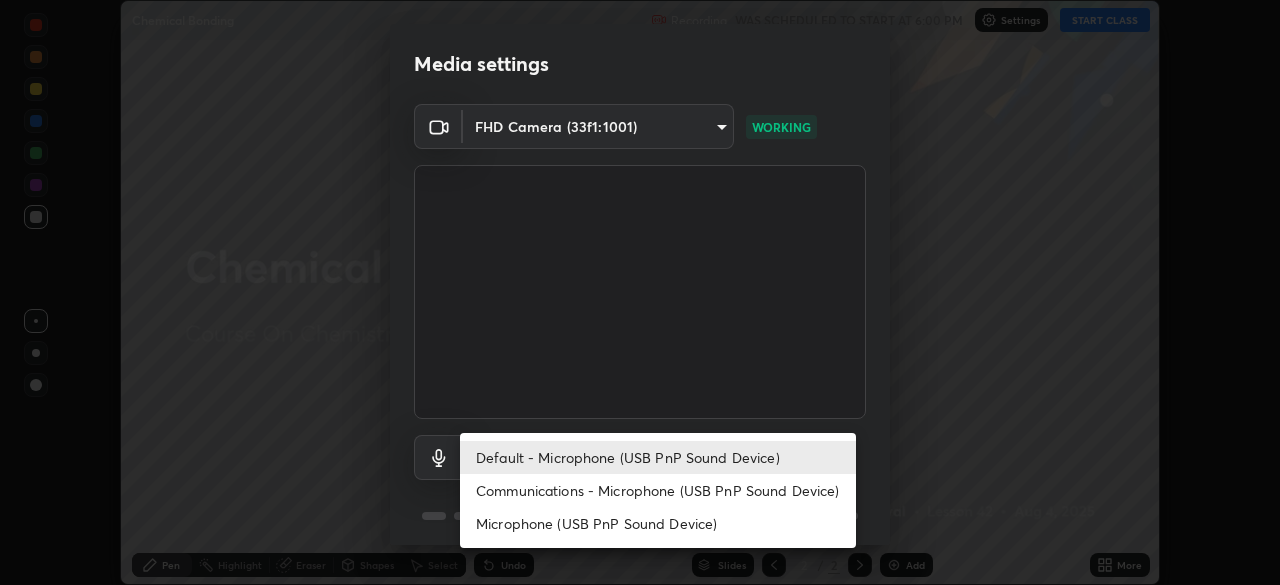 click on "Microphone (USB PnP Sound Device)" at bounding box center (658, 523) 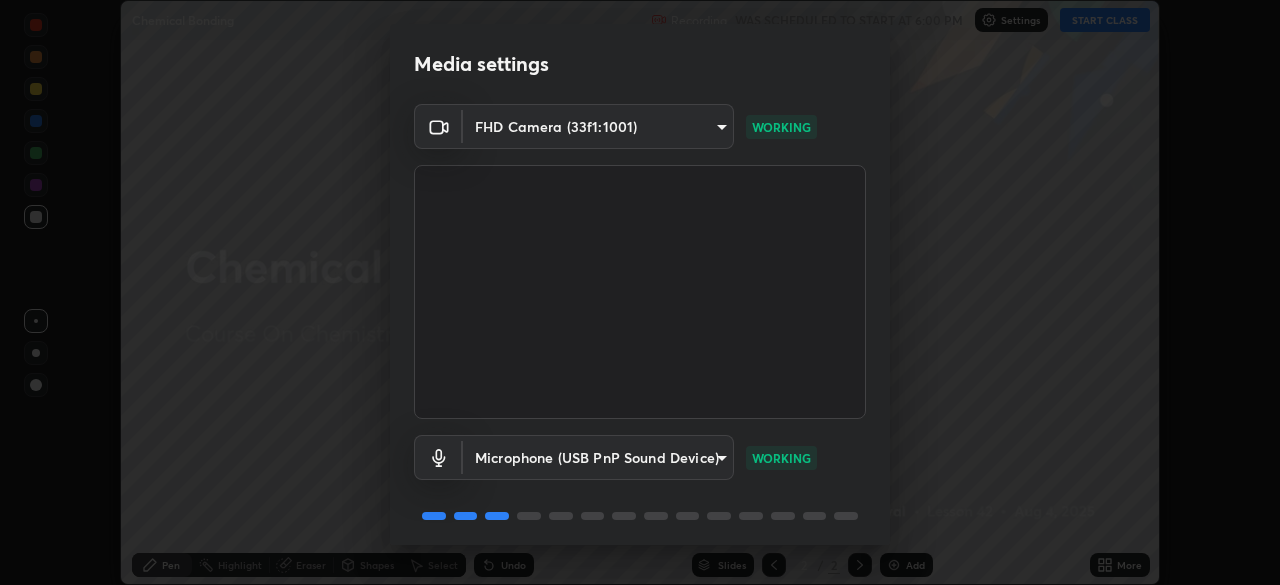 scroll, scrollTop: 71, scrollLeft: 0, axis: vertical 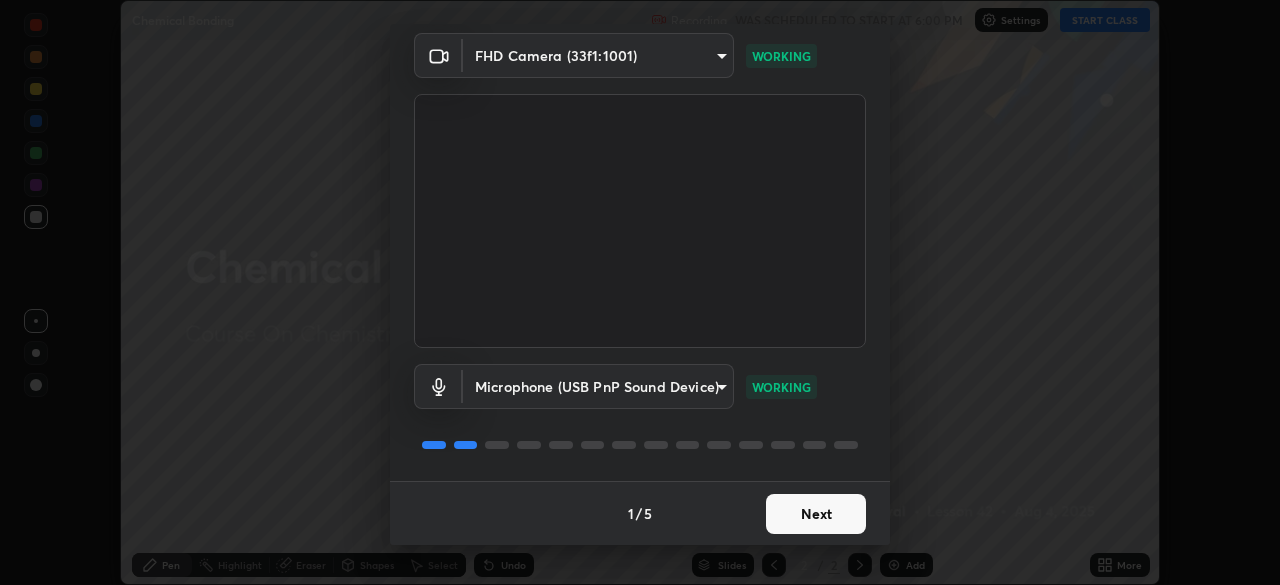 click on "Next" at bounding box center (816, 514) 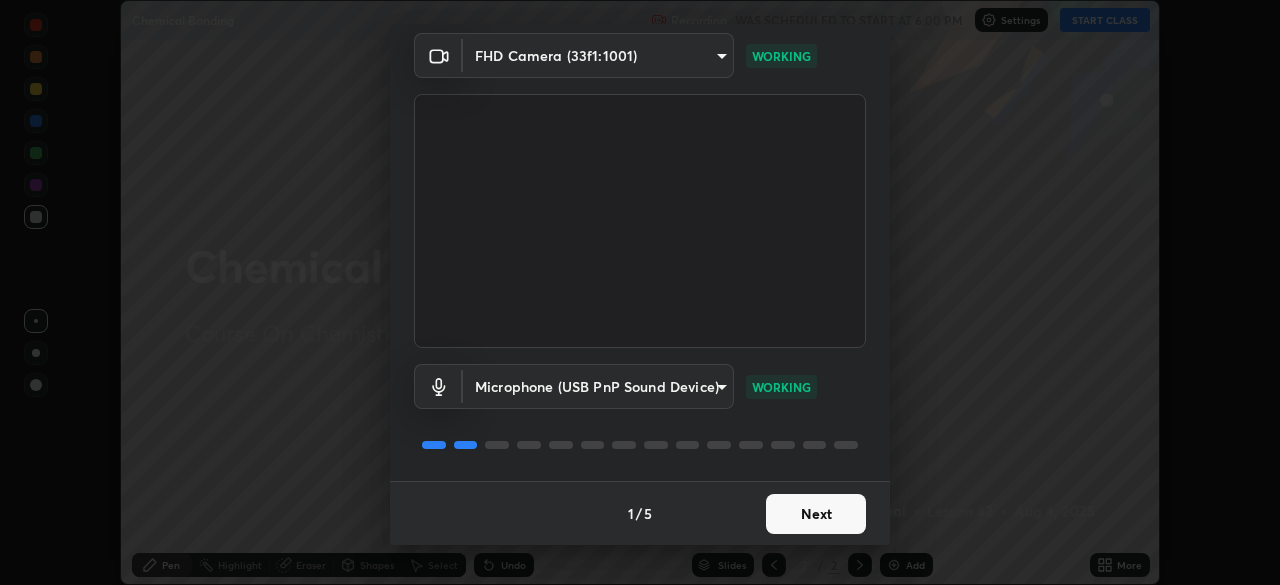 scroll, scrollTop: 0, scrollLeft: 0, axis: both 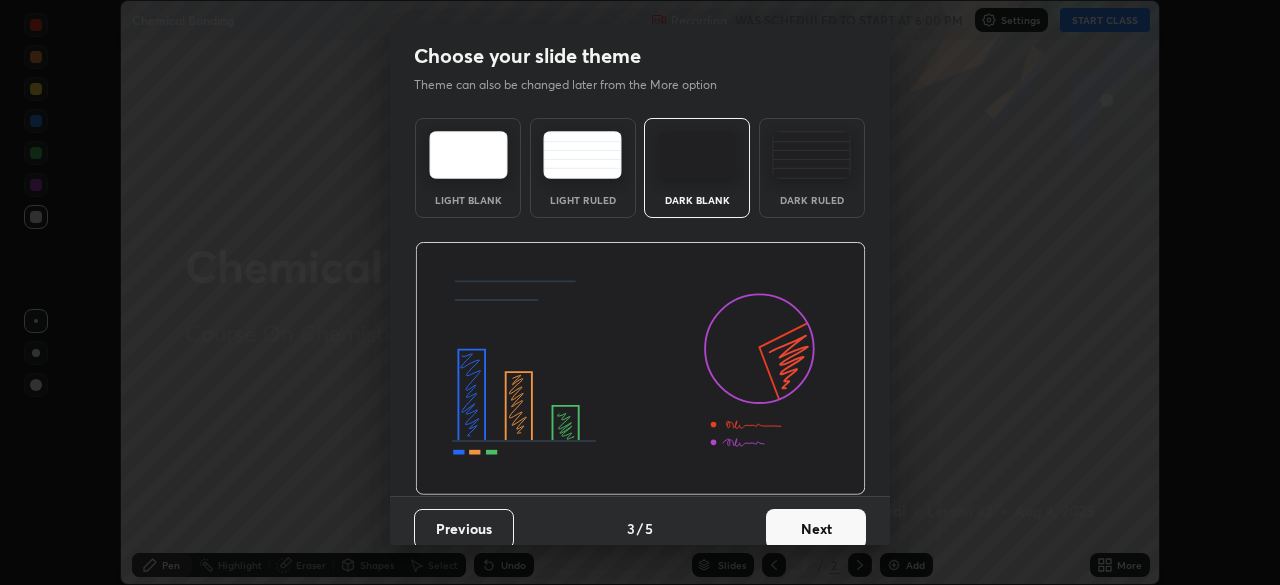 click on "Next" at bounding box center [816, 529] 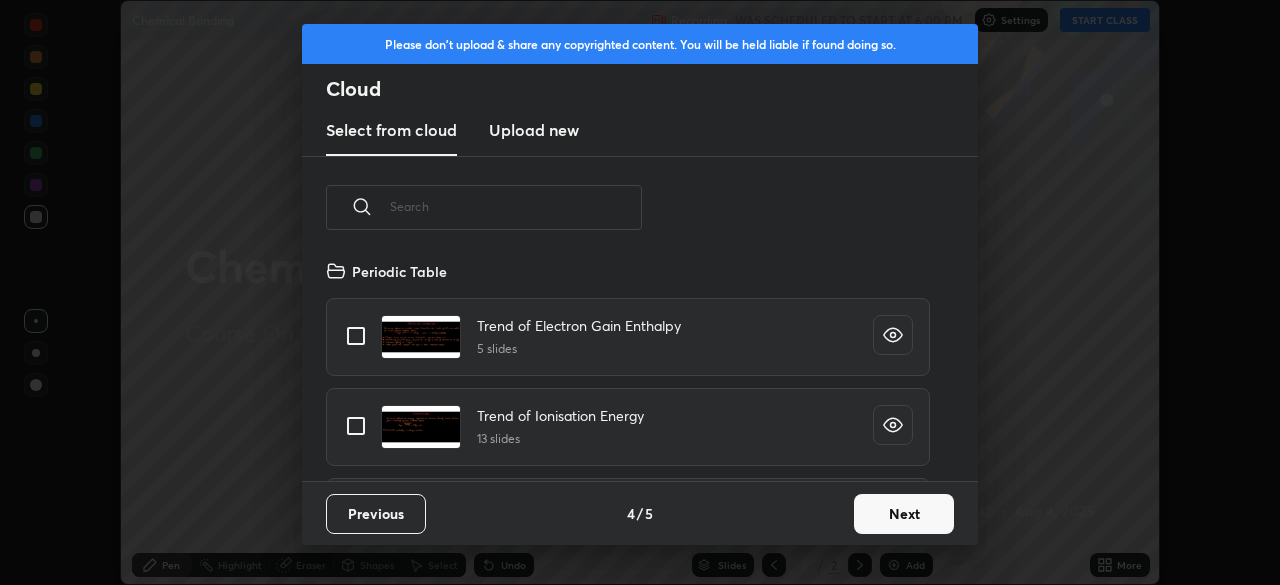 scroll, scrollTop: 7, scrollLeft: 11, axis: both 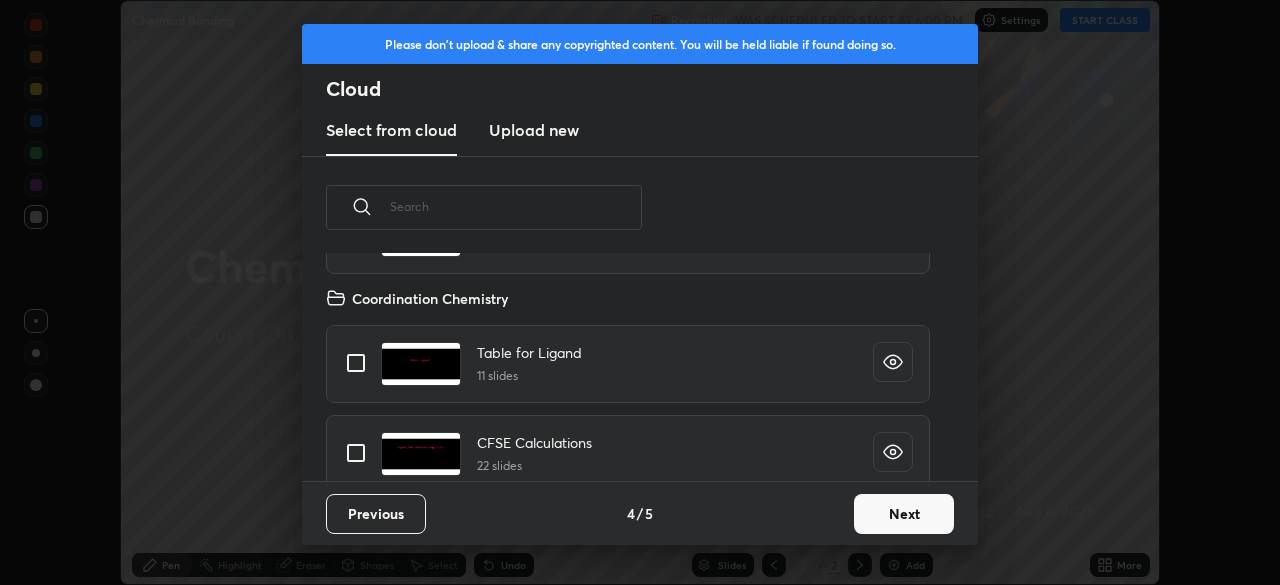 click on "Next" at bounding box center (904, 514) 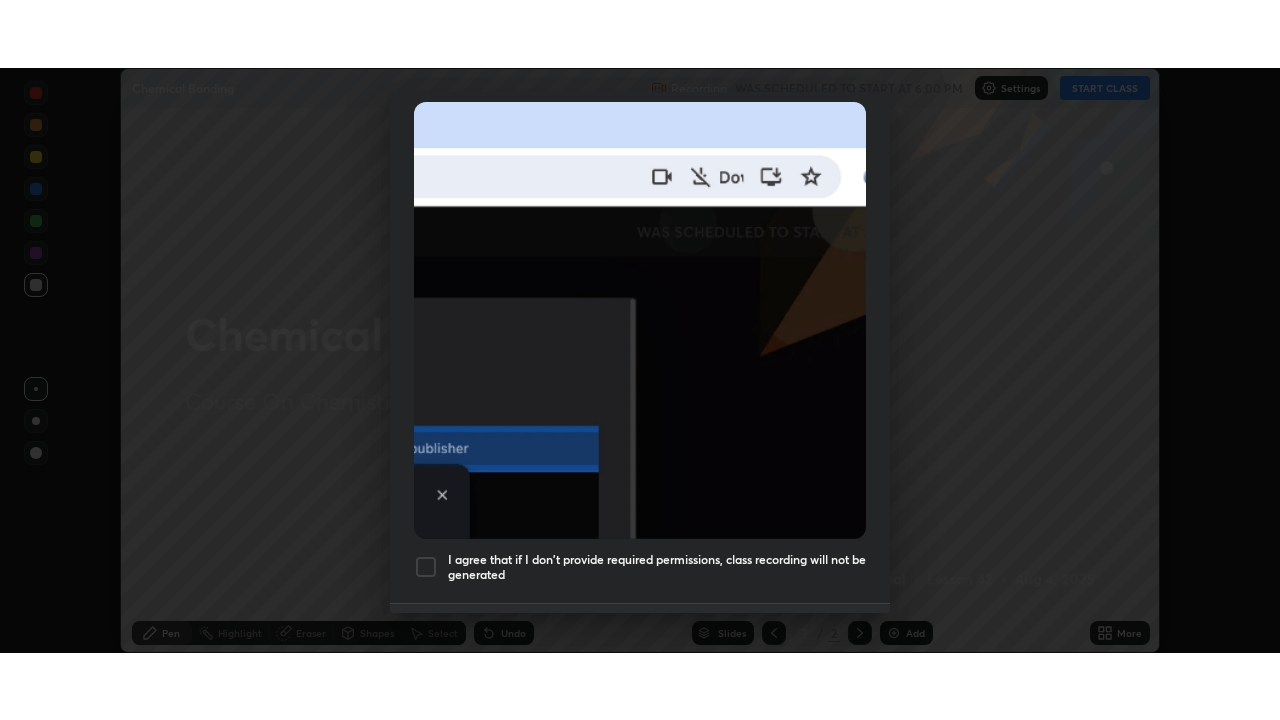 scroll, scrollTop: 479, scrollLeft: 0, axis: vertical 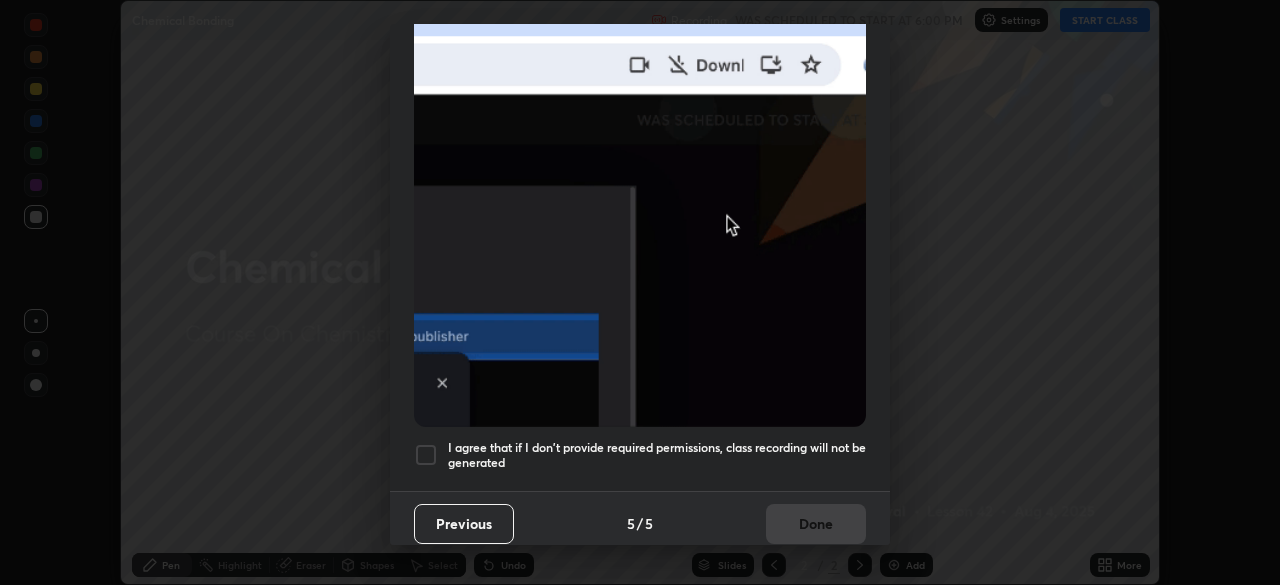 click on "I agree that if I don't provide required permissions, class recording will not be generated" at bounding box center [657, 455] 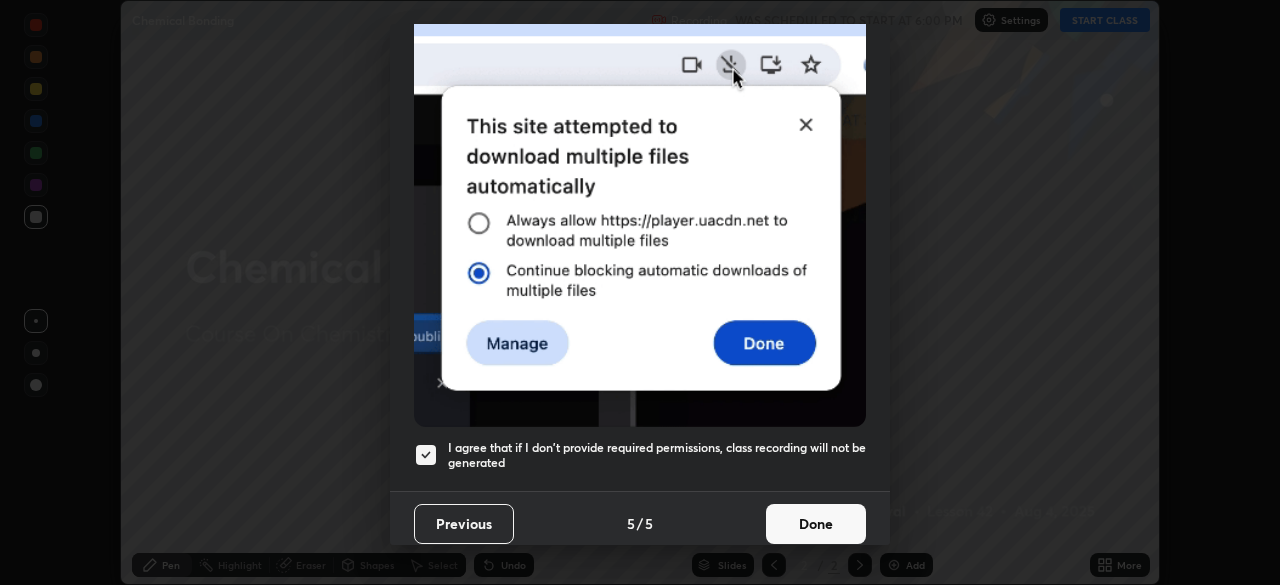 click on "Done" at bounding box center [816, 524] 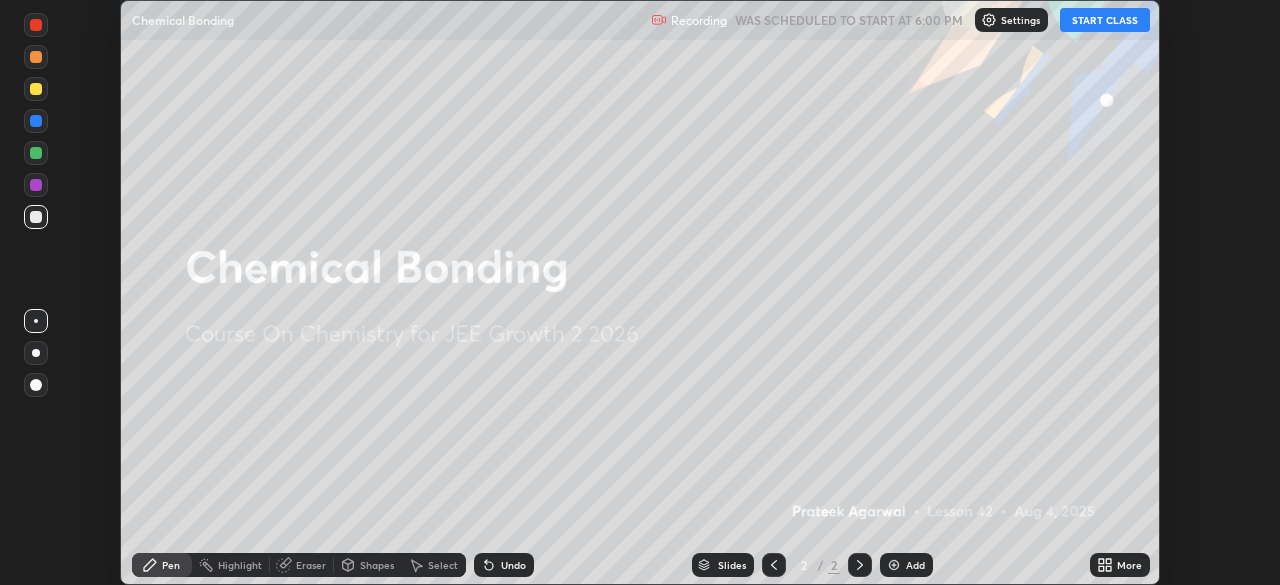 click on "START CLASS" at bounding box center [1105, 20] 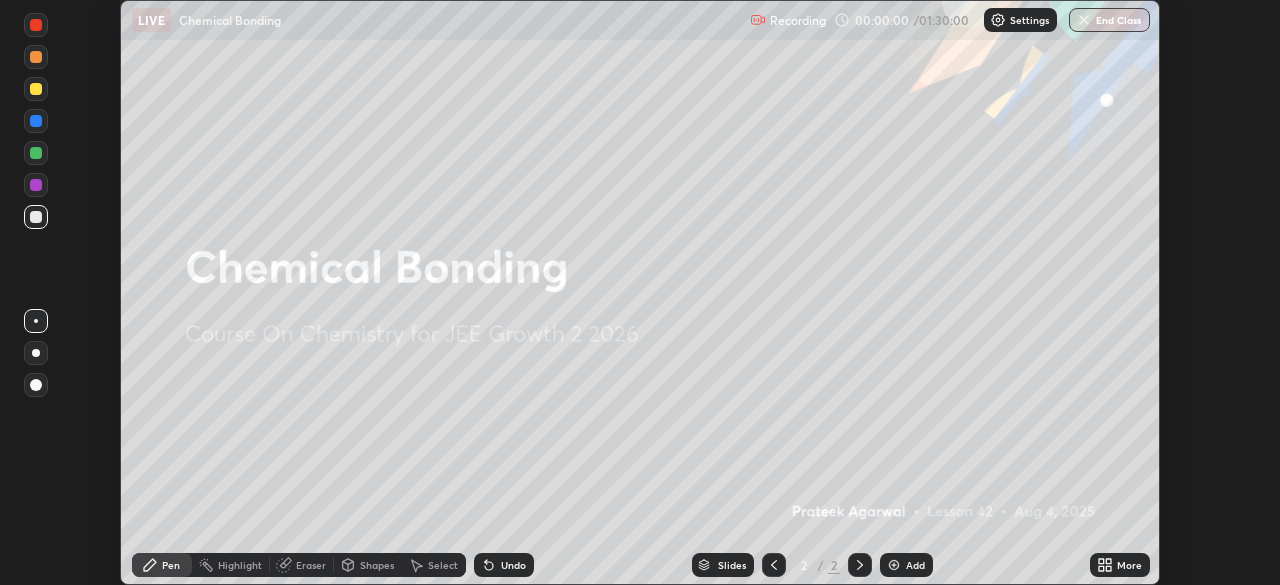 click on "More" at bounding box center (1120, 565) 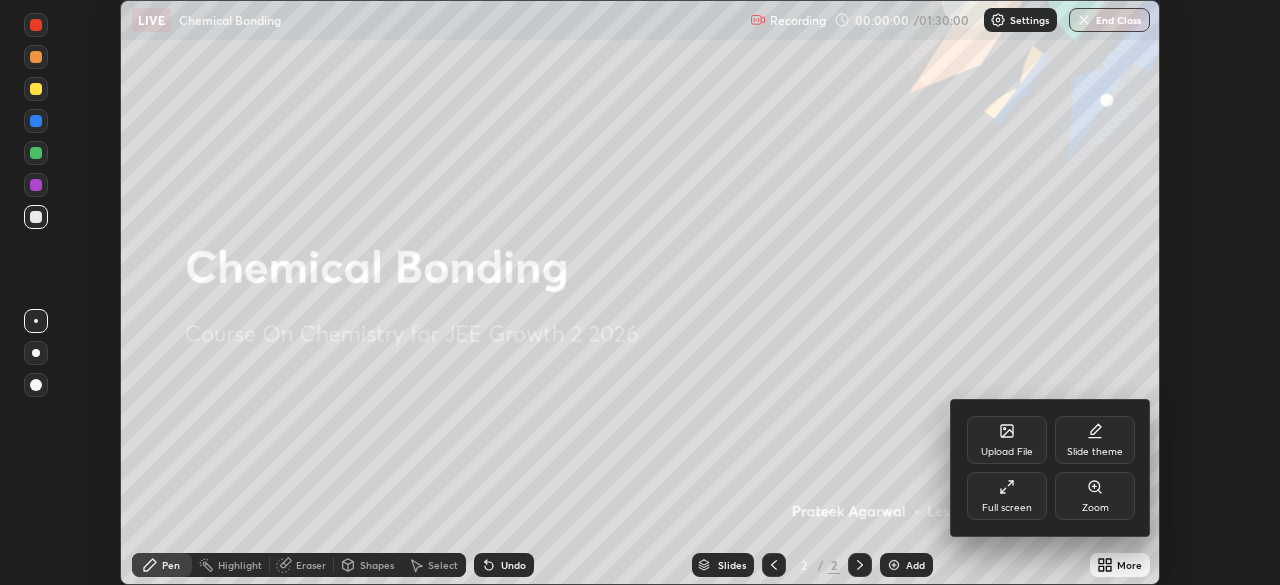 click on "Full screen" at bounding box center [1007, 496] 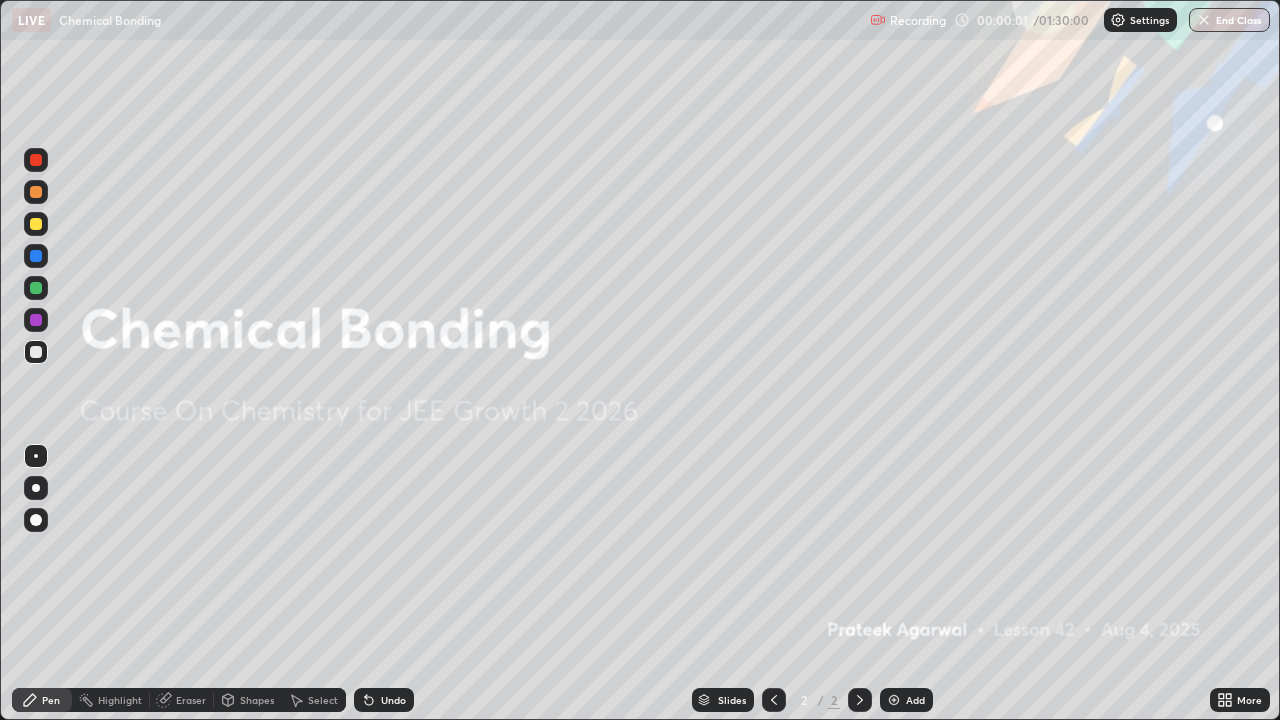 scroll, scrollTop: 99280, scrollLeft: 98720, axis: both 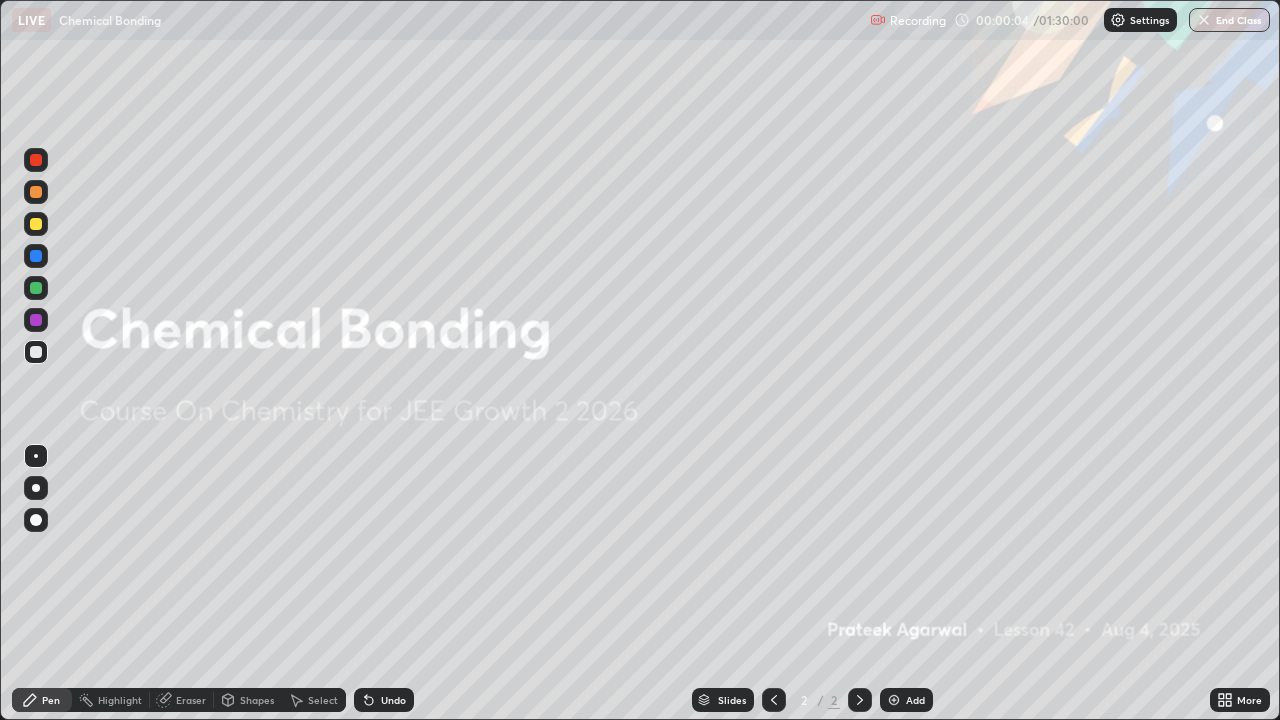 click on "Add" at bounding box center (915, 700) 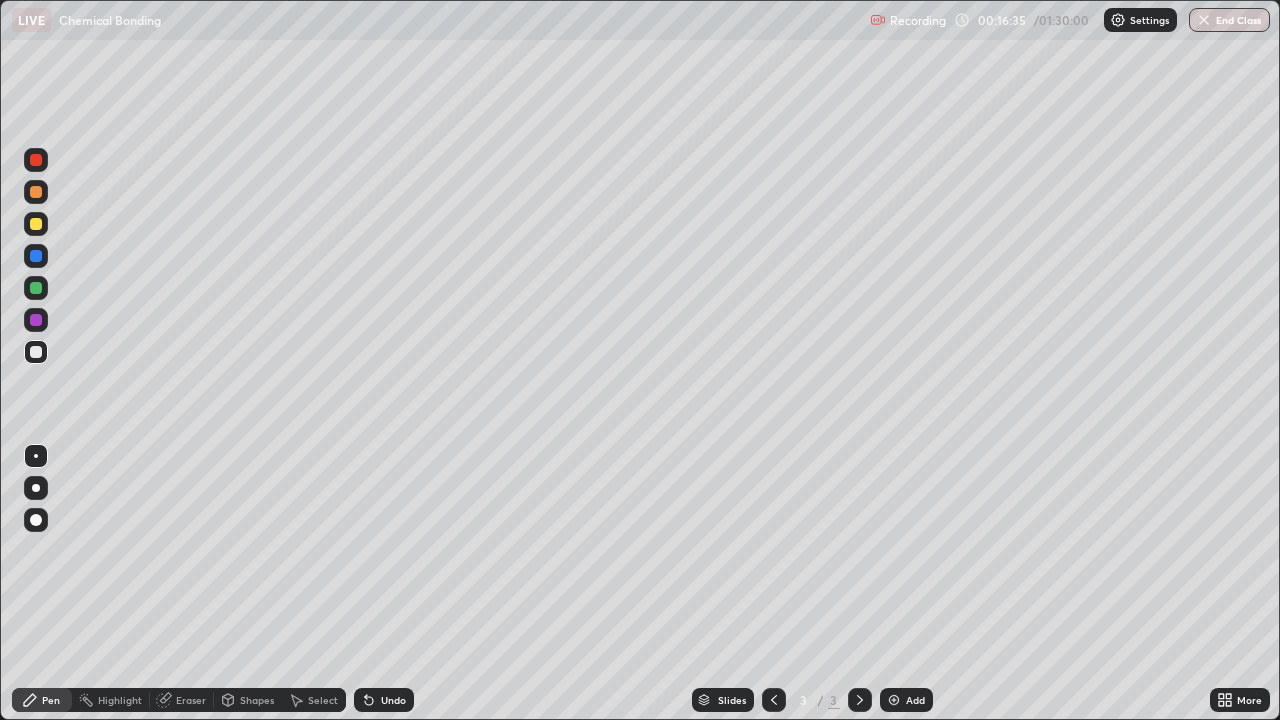 click on "Shapes" at bounding box center (248, 700) 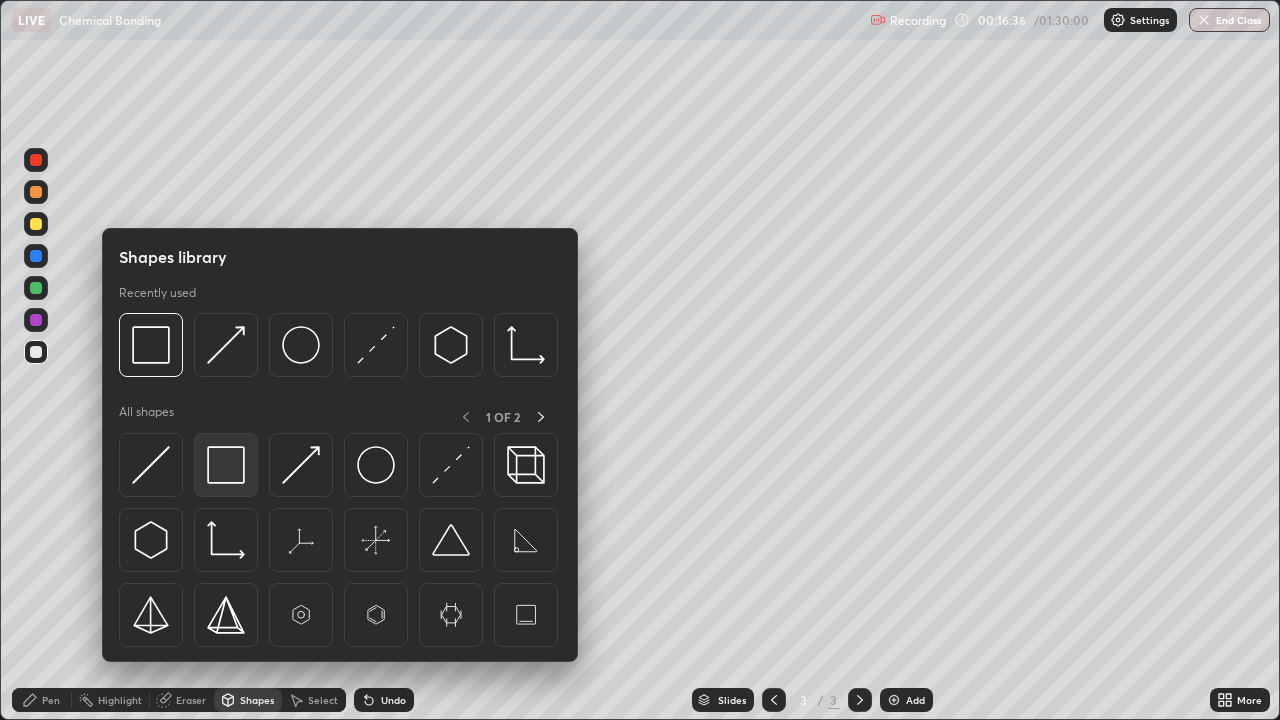 click at bounding box center (226, 465) 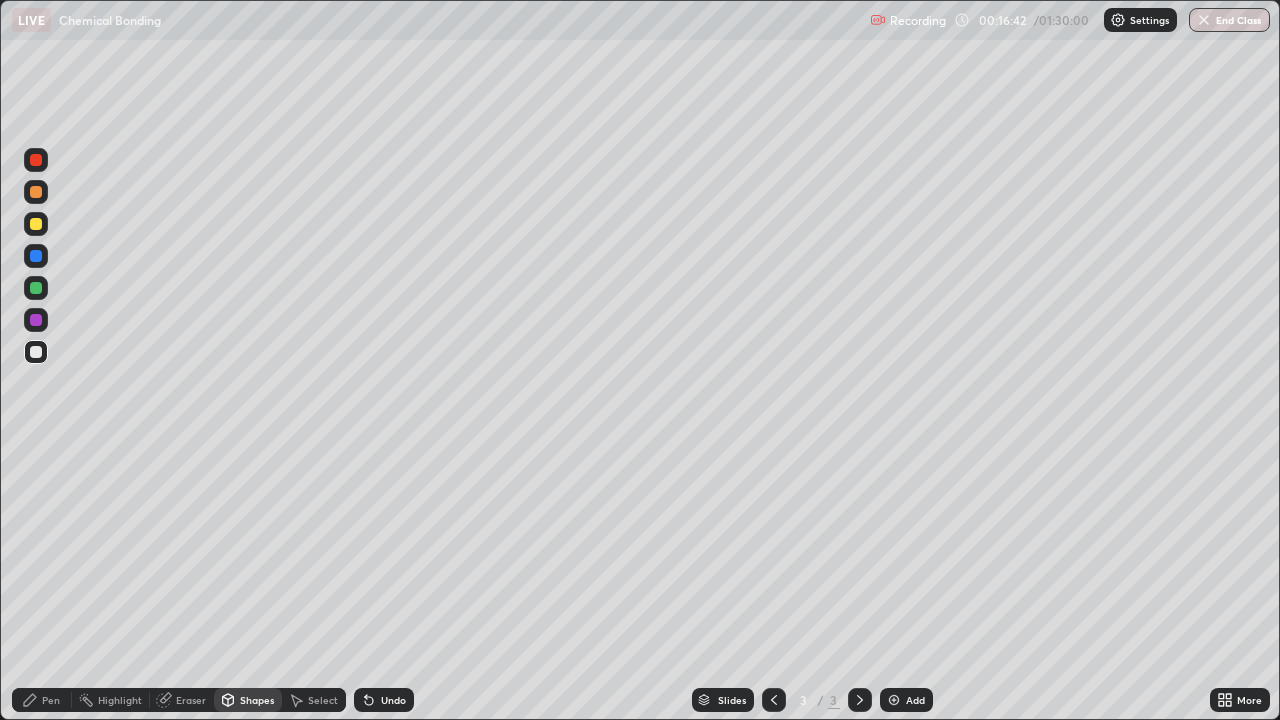 click on "Undo" at bounding box center (393, 700) 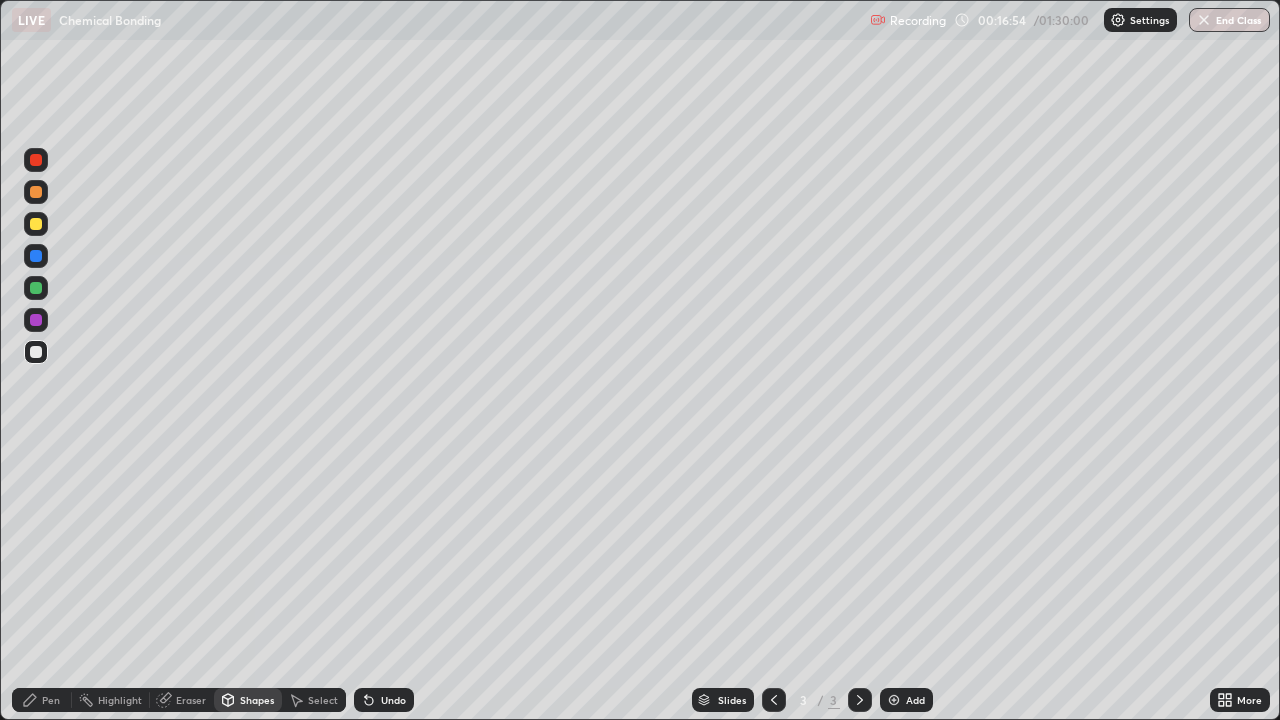 click on "Select" at bounding box center [323, 700] 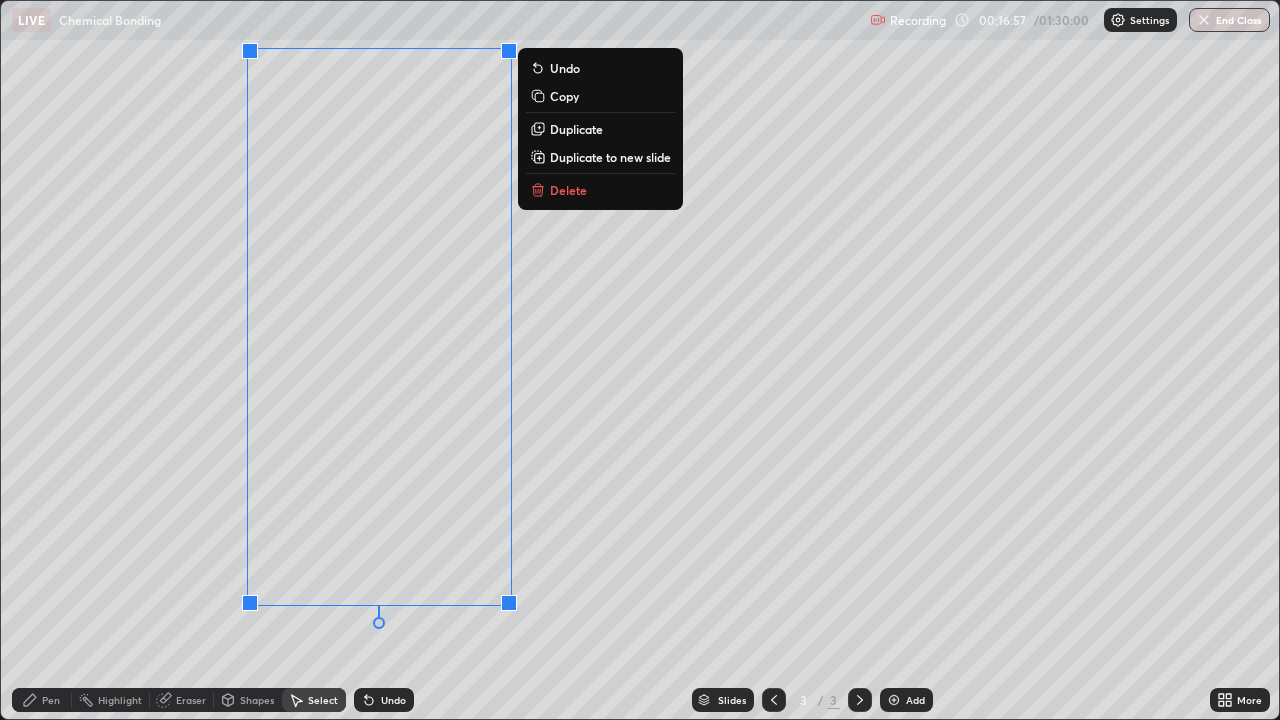 click on "Duplicate" at bounding box center (576, 129) 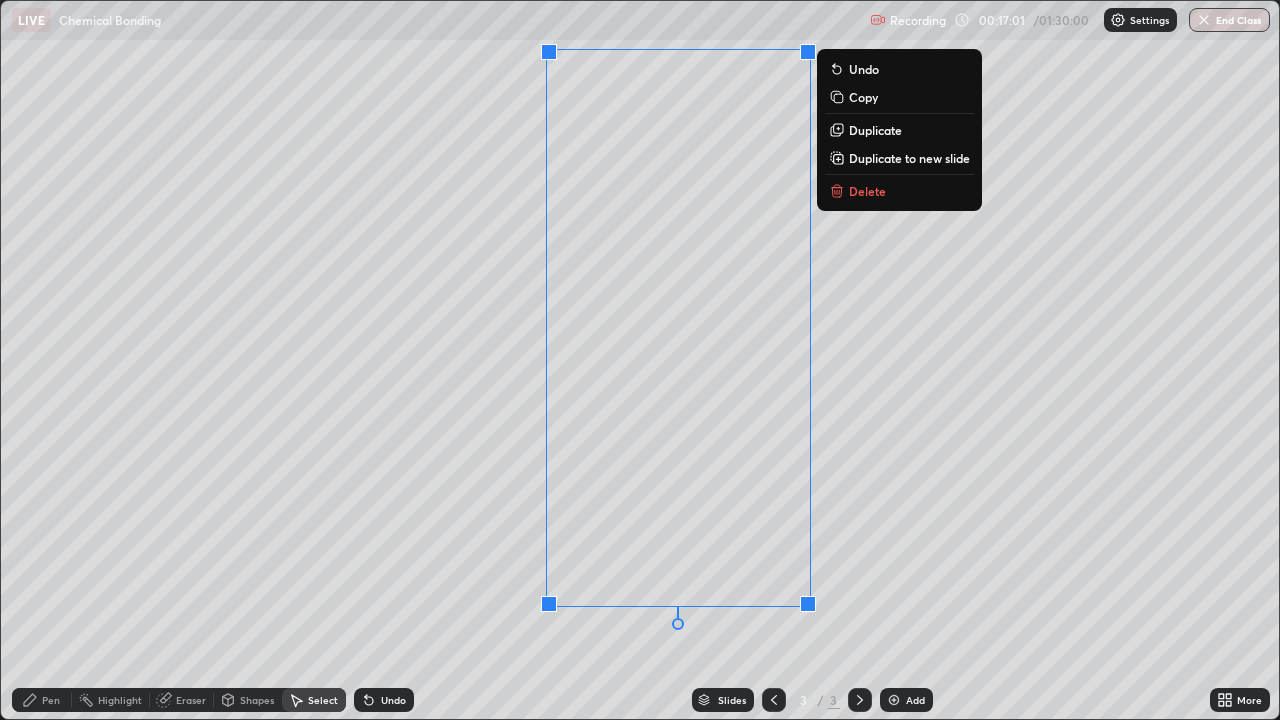 click on "Pen" at bounding box center [42, 700] 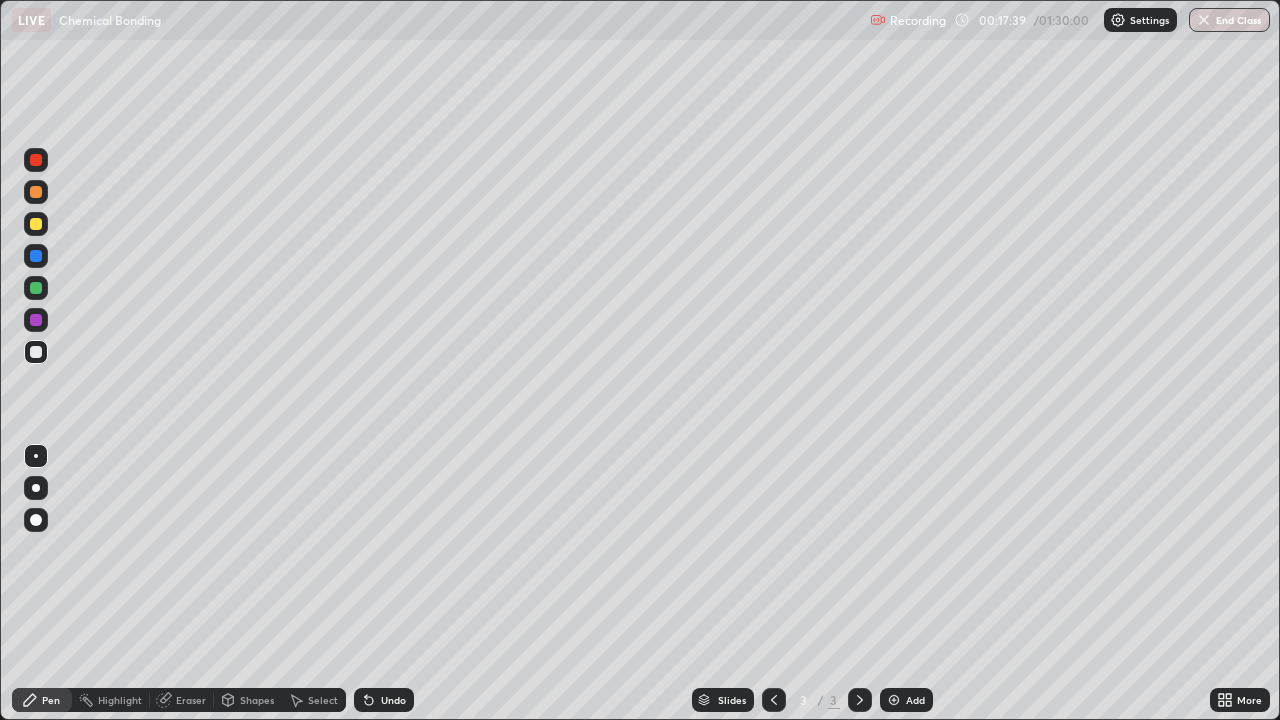 click on "Undo" at bounding box center (393, 700) 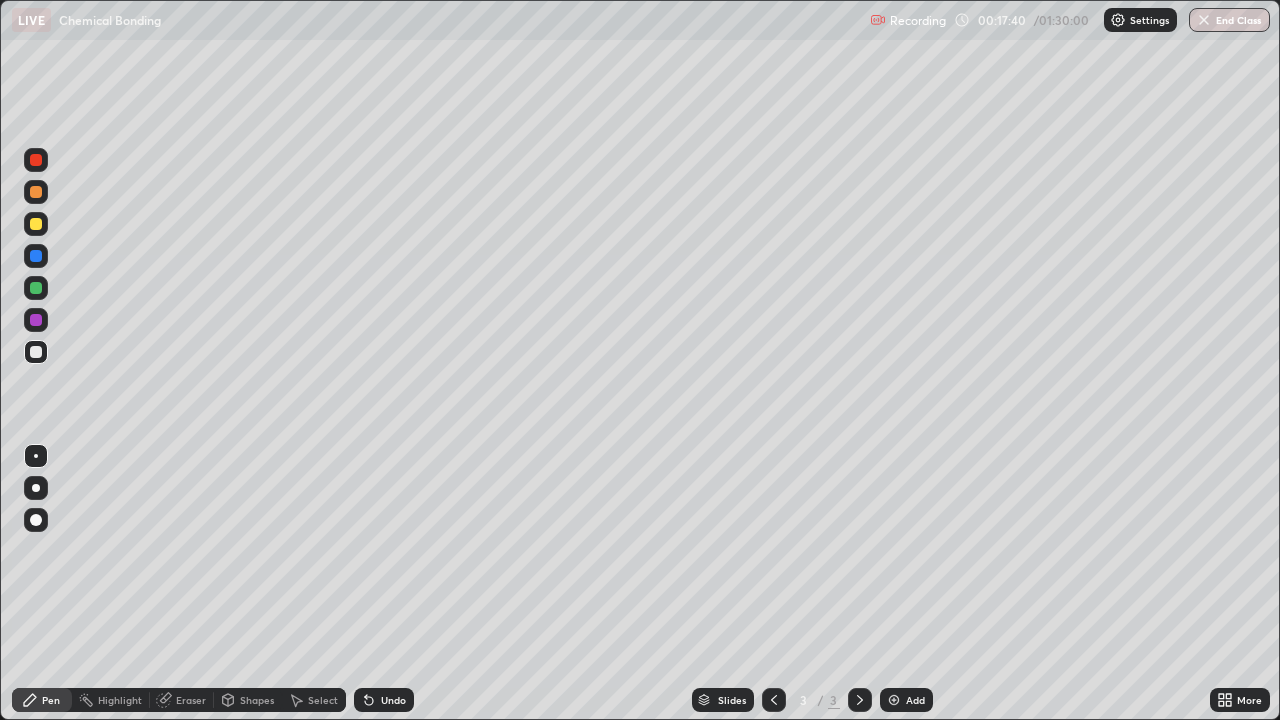 click on "Undo" at bounding box center [393, 700] 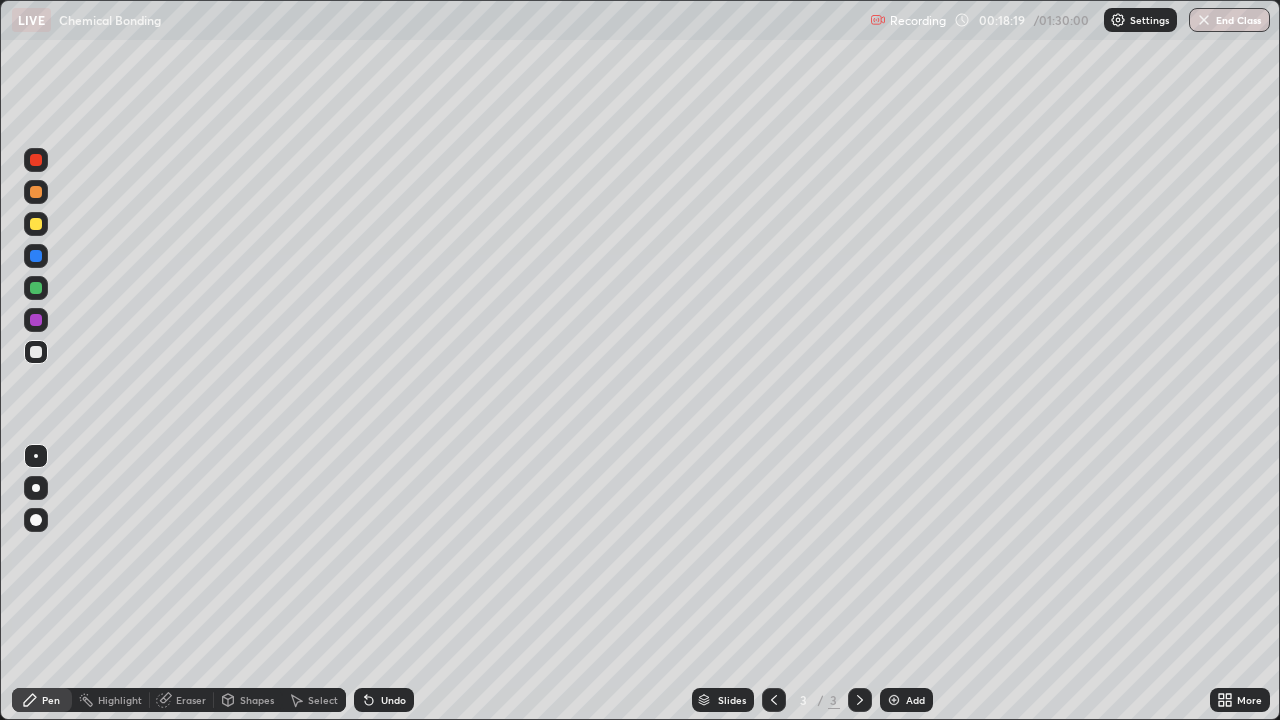 click on "Undo" at bounding box center (393, 700) 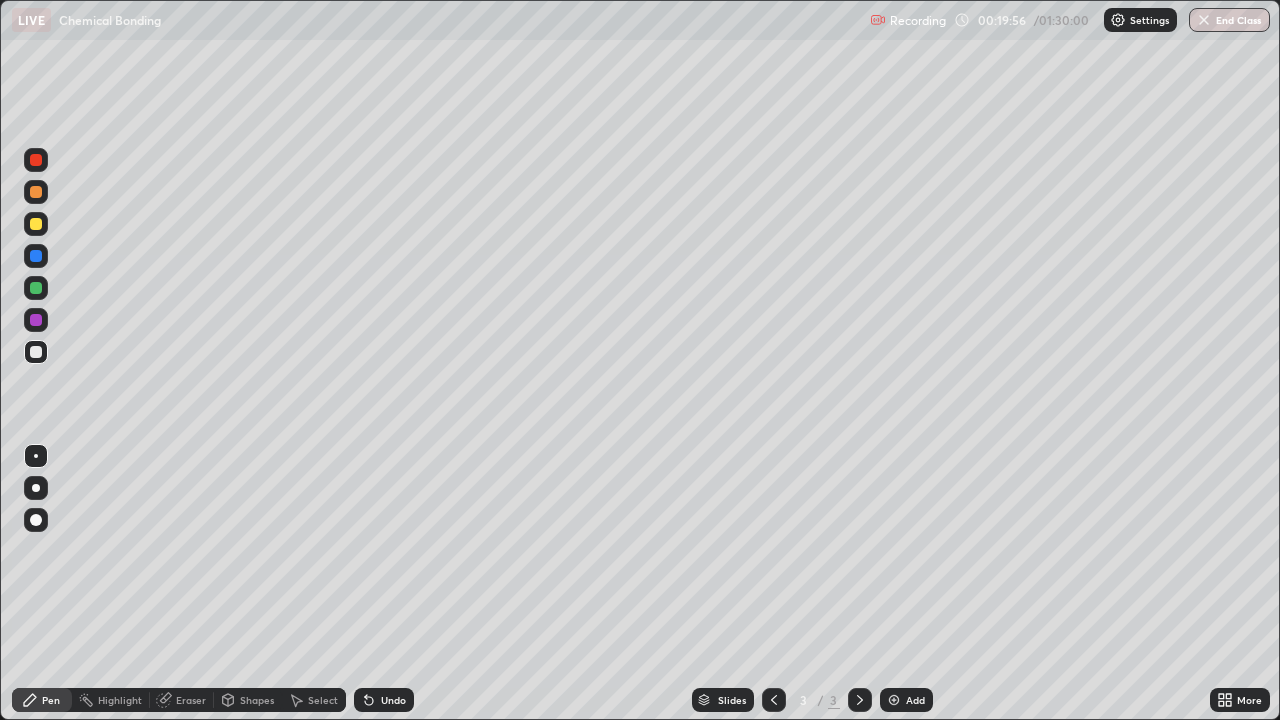 click at bounding box center (36, 160) 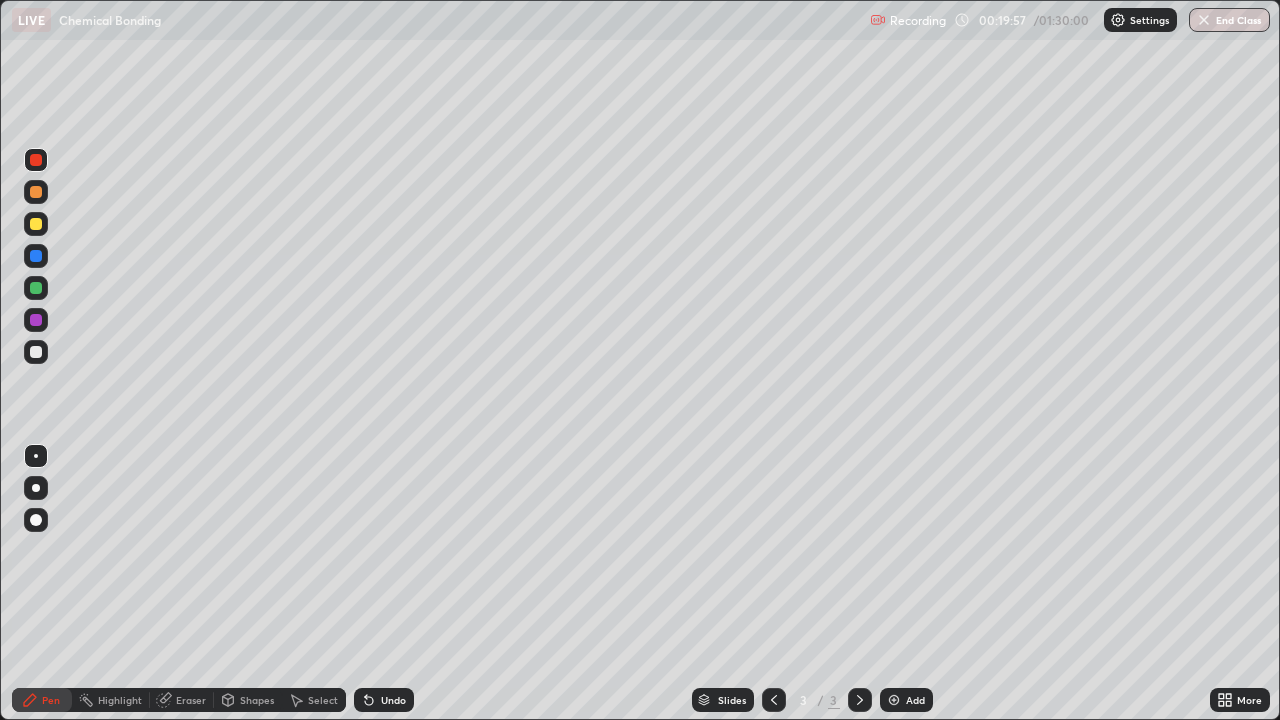click at bounding box center (36, 520) 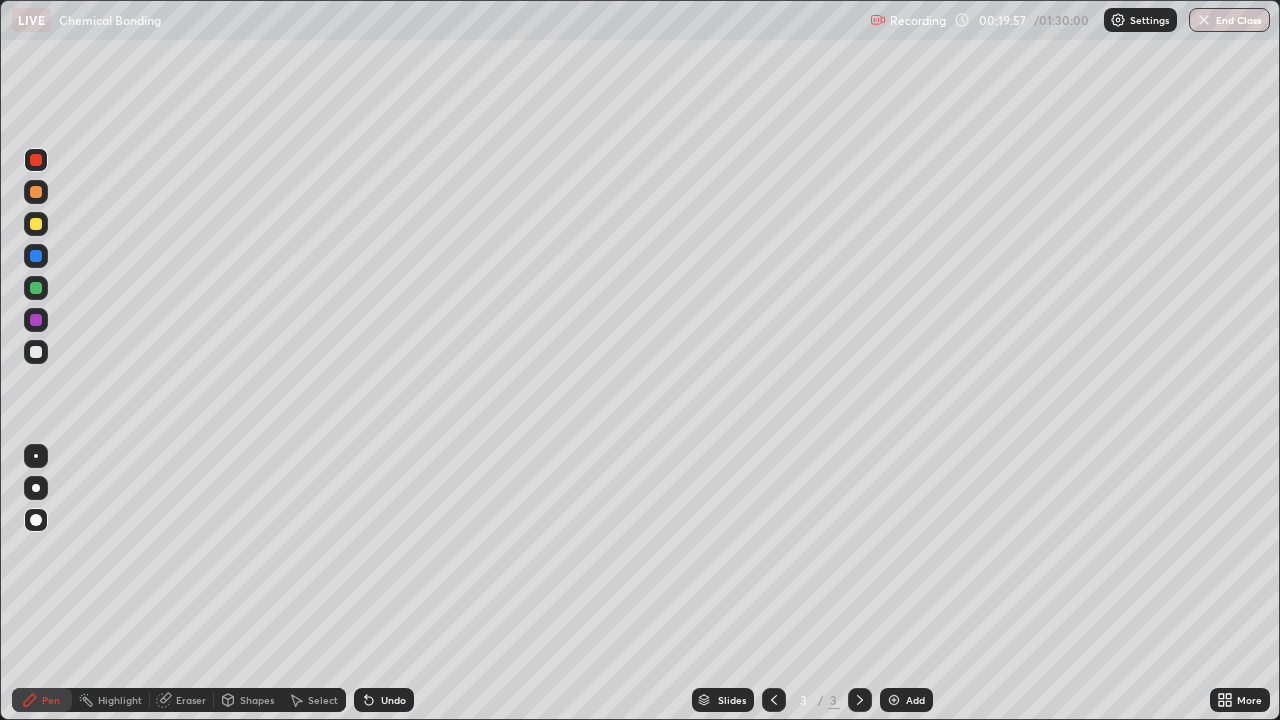 click on "Eraser" at bounding box center [191, 700] 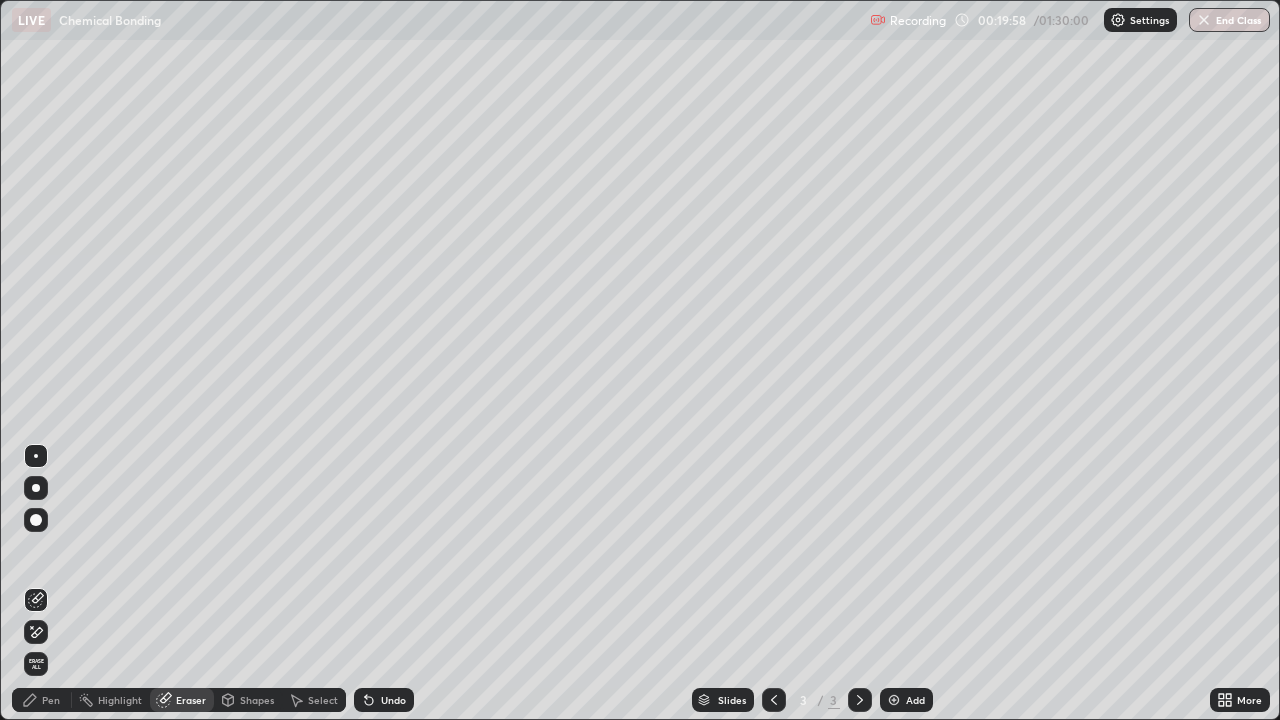click on "Shapes" at bounding box center [248, 700] 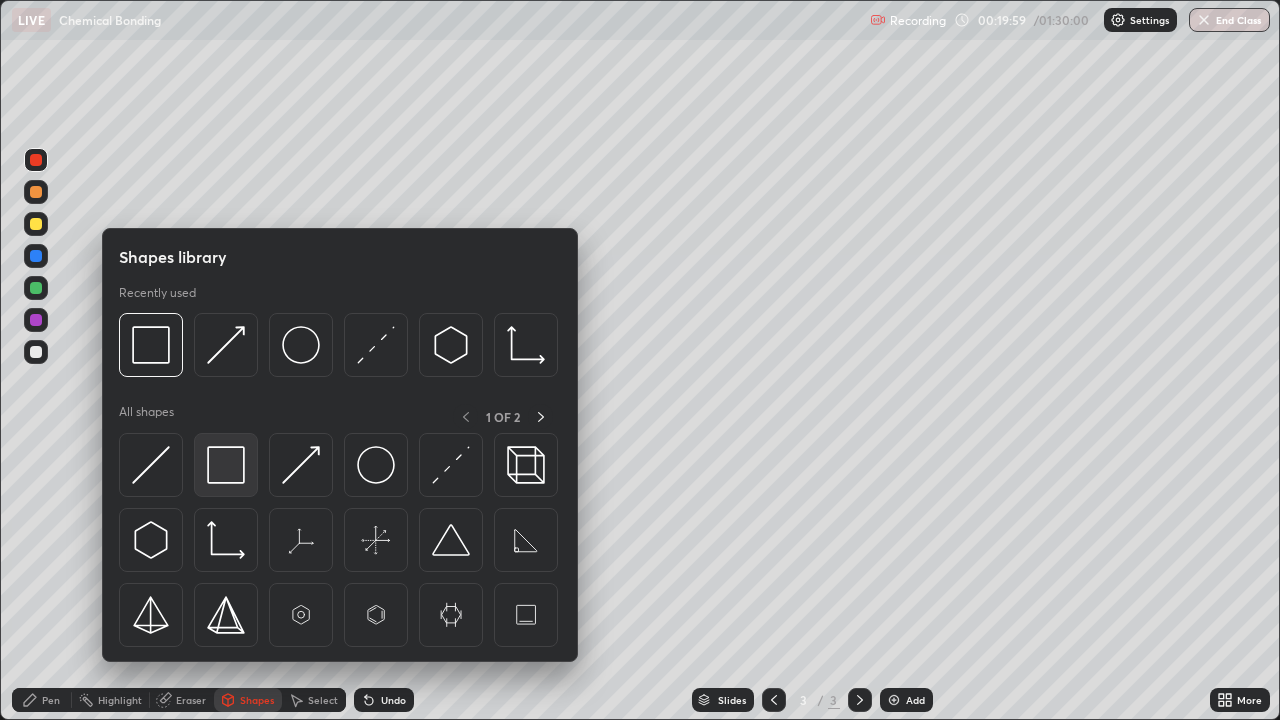 click at bounding box center [226, 465] 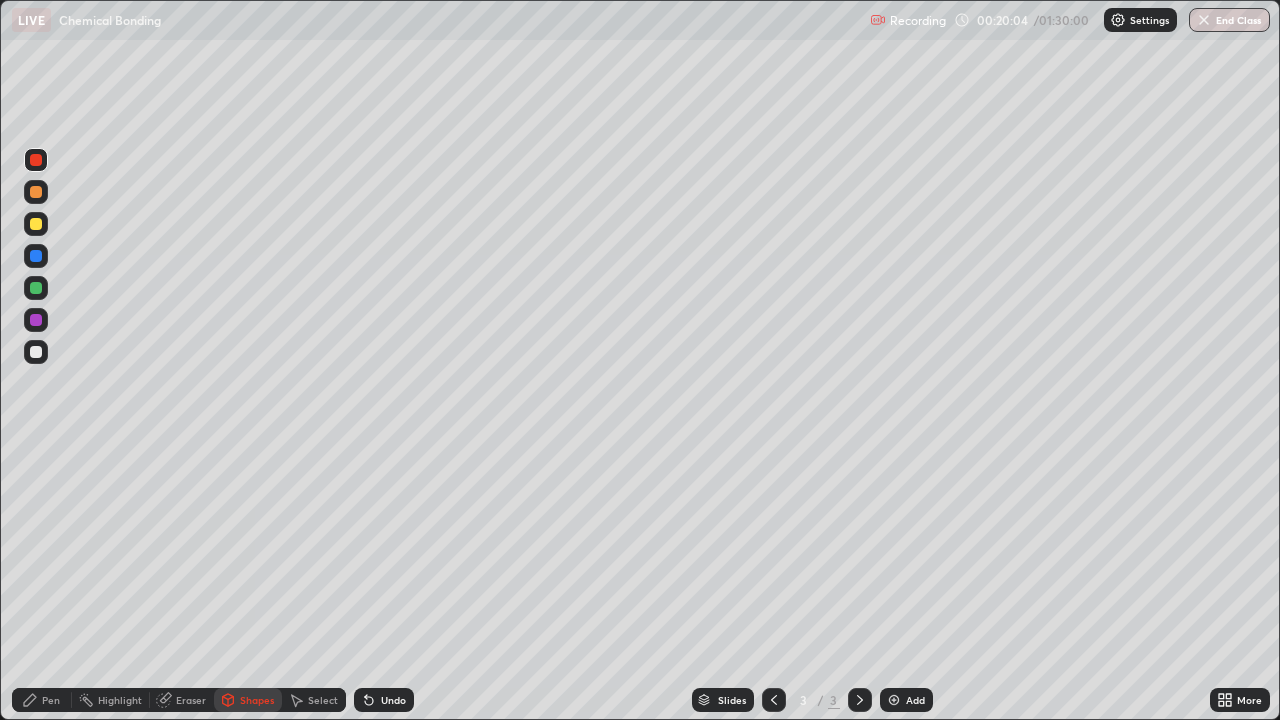 click on "Pen" at bounding box center (42, 700) 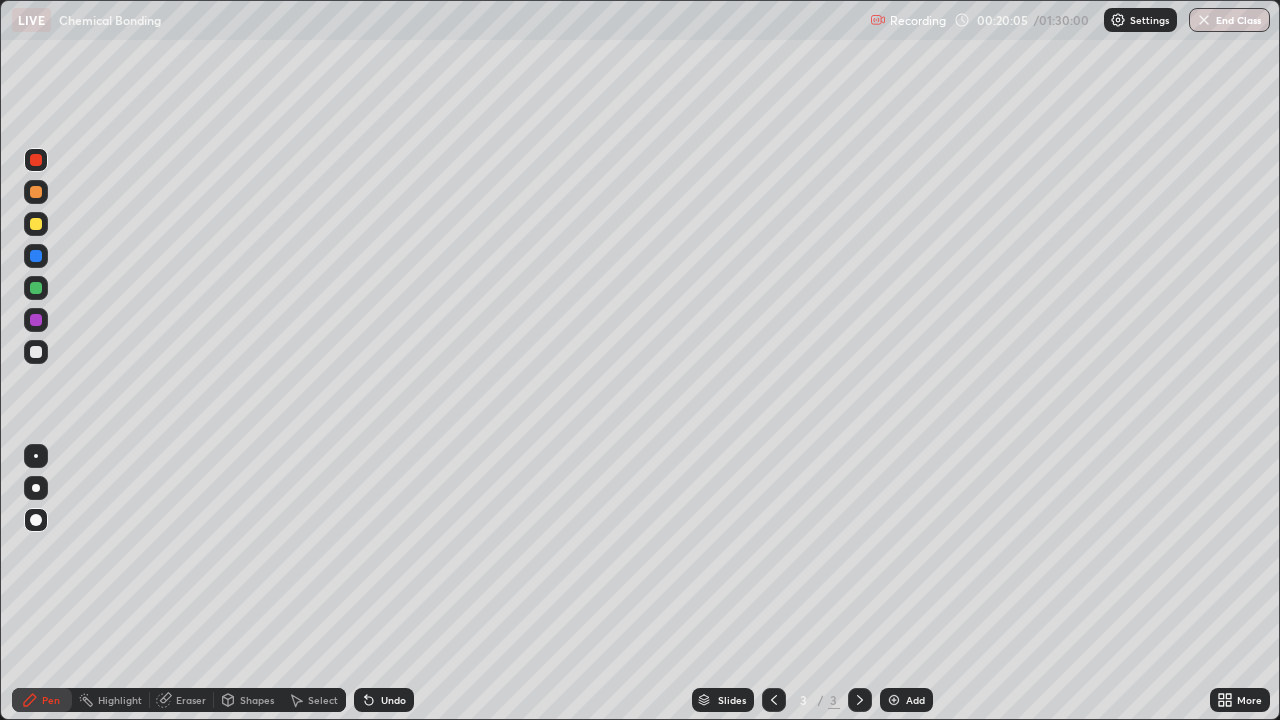 click at bounding box center [36, 456] 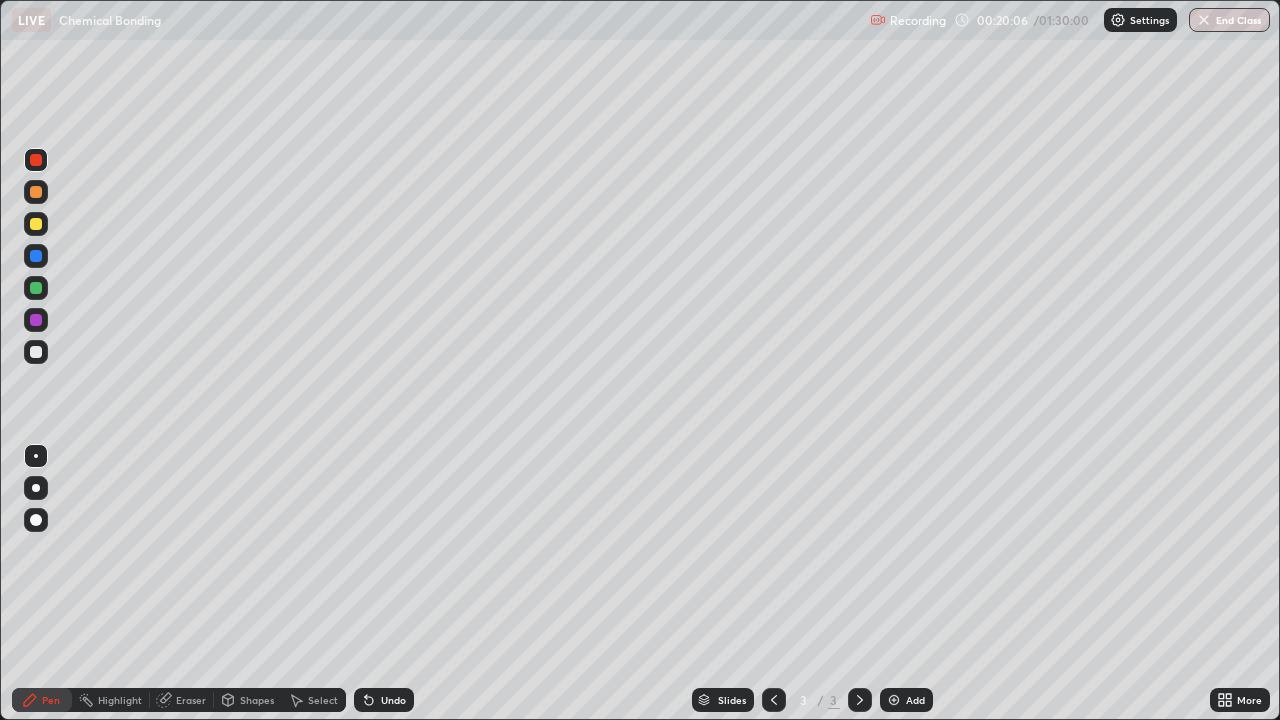 click at bounding box center [36, 352] 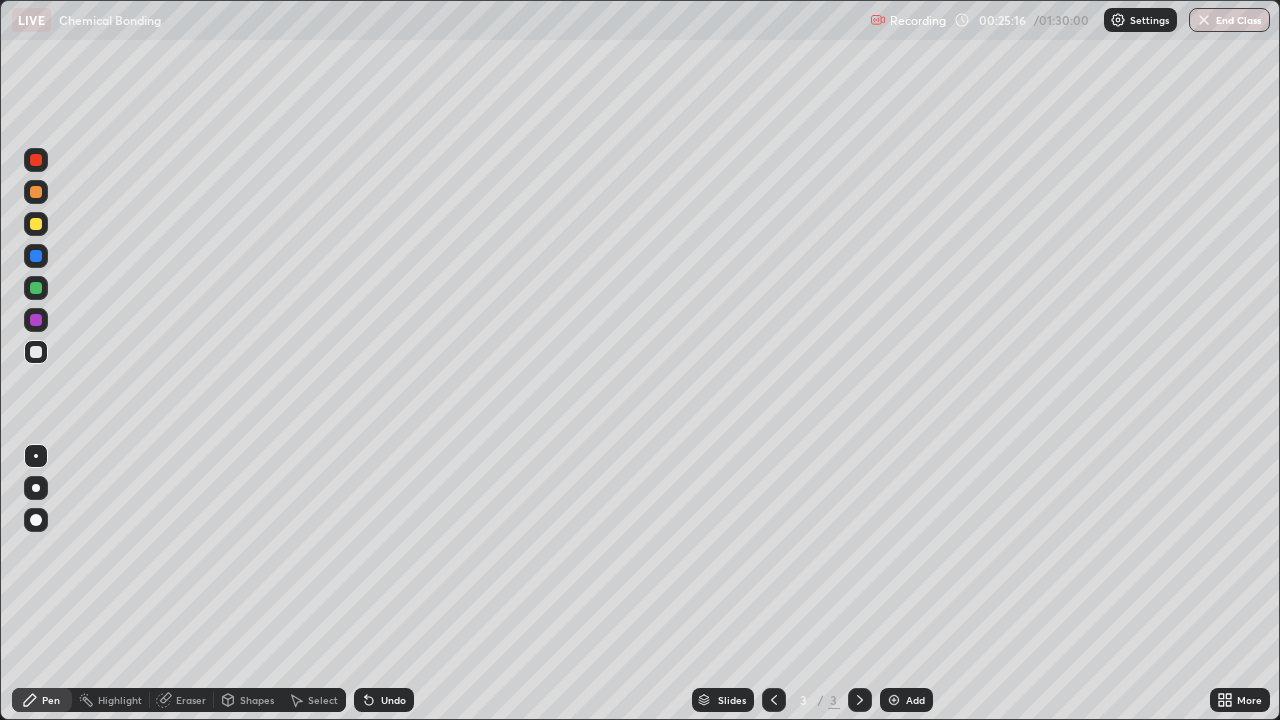 click on "Add" at bounding box center (906, 700) 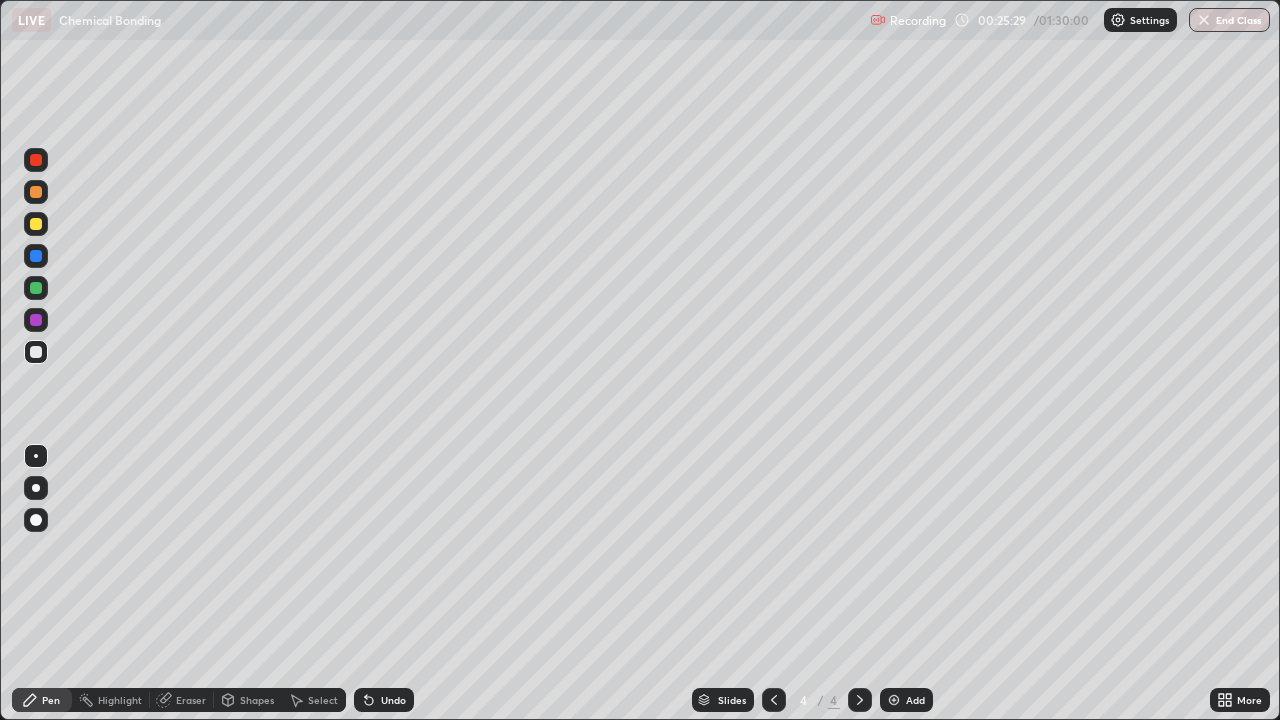 click on "Shapes" at bounding box center [257, 700] 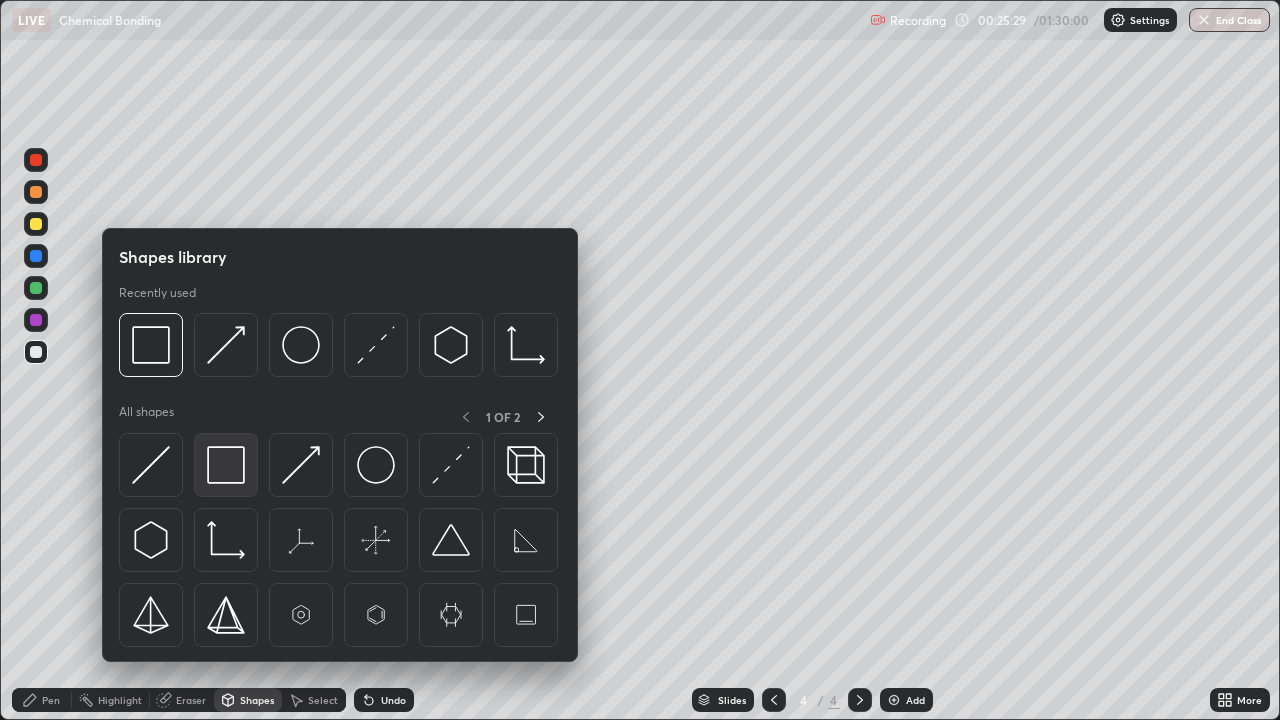 click at bounding box center [226, 465] 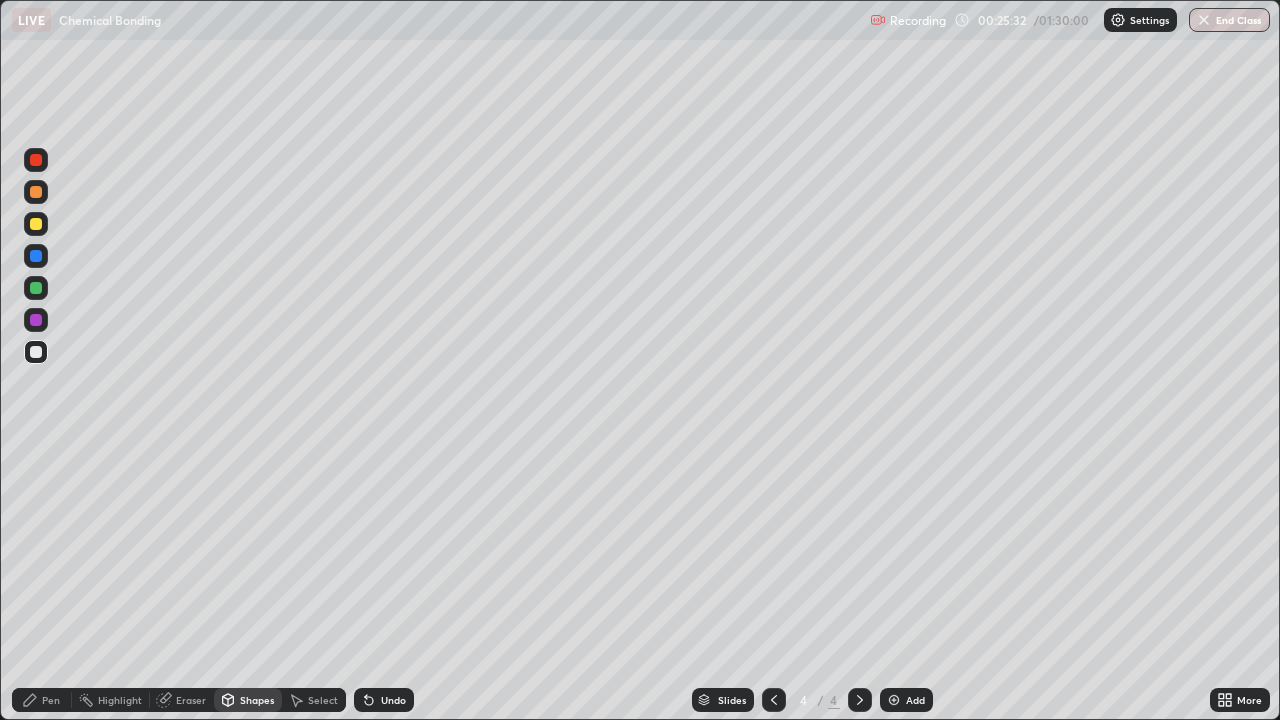 click on "Pen" at bounding box center [42, 700] 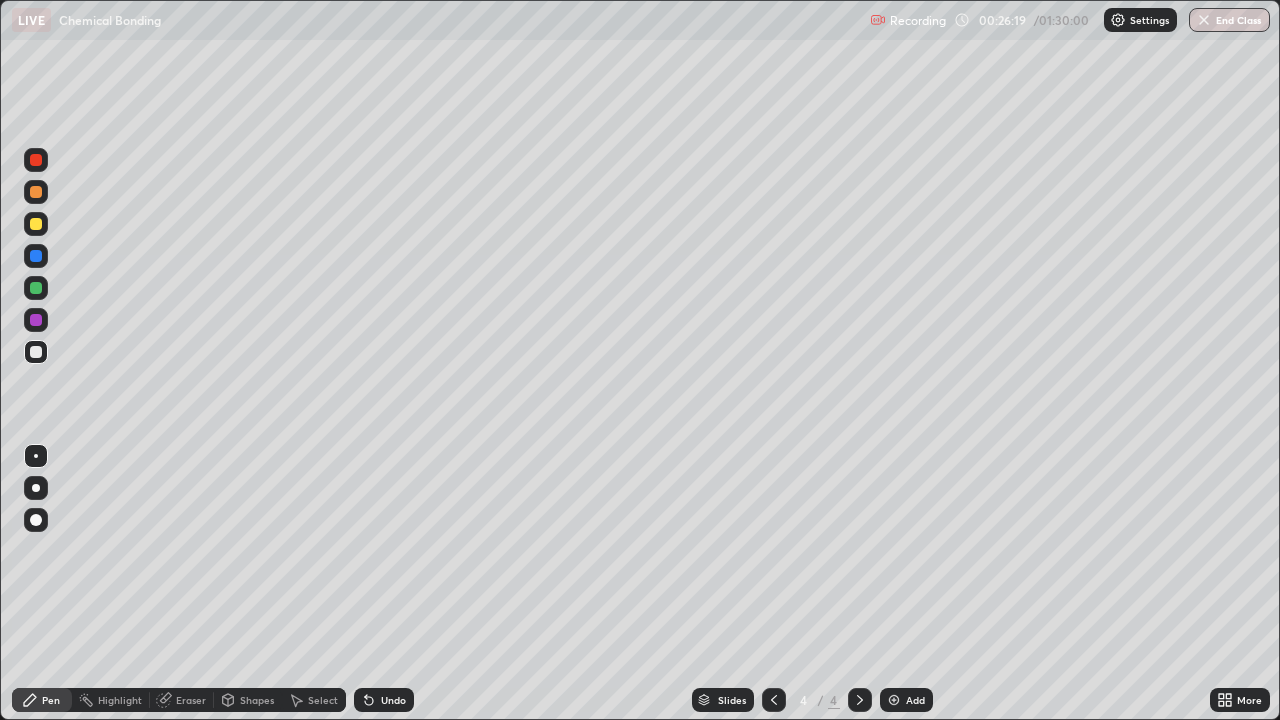 click on "Highlight" at bounding box center (120, 700) 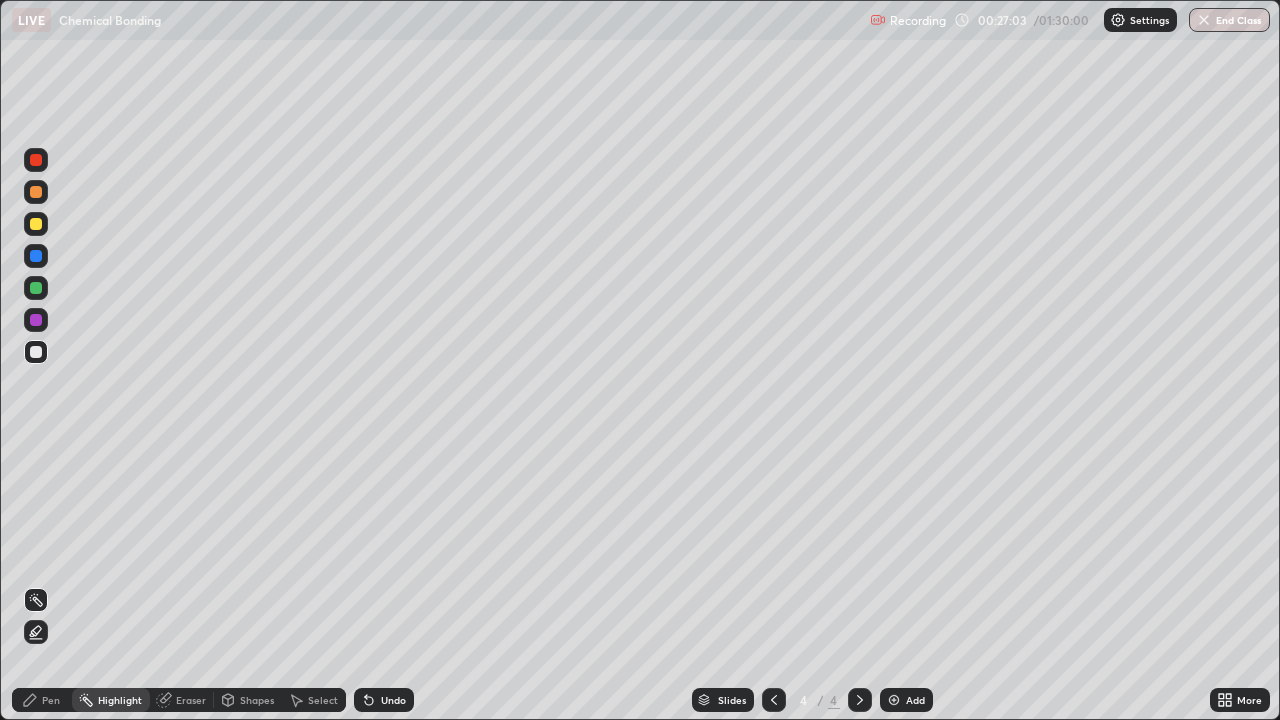 click on "Pen" at bounding box center [42, 700] 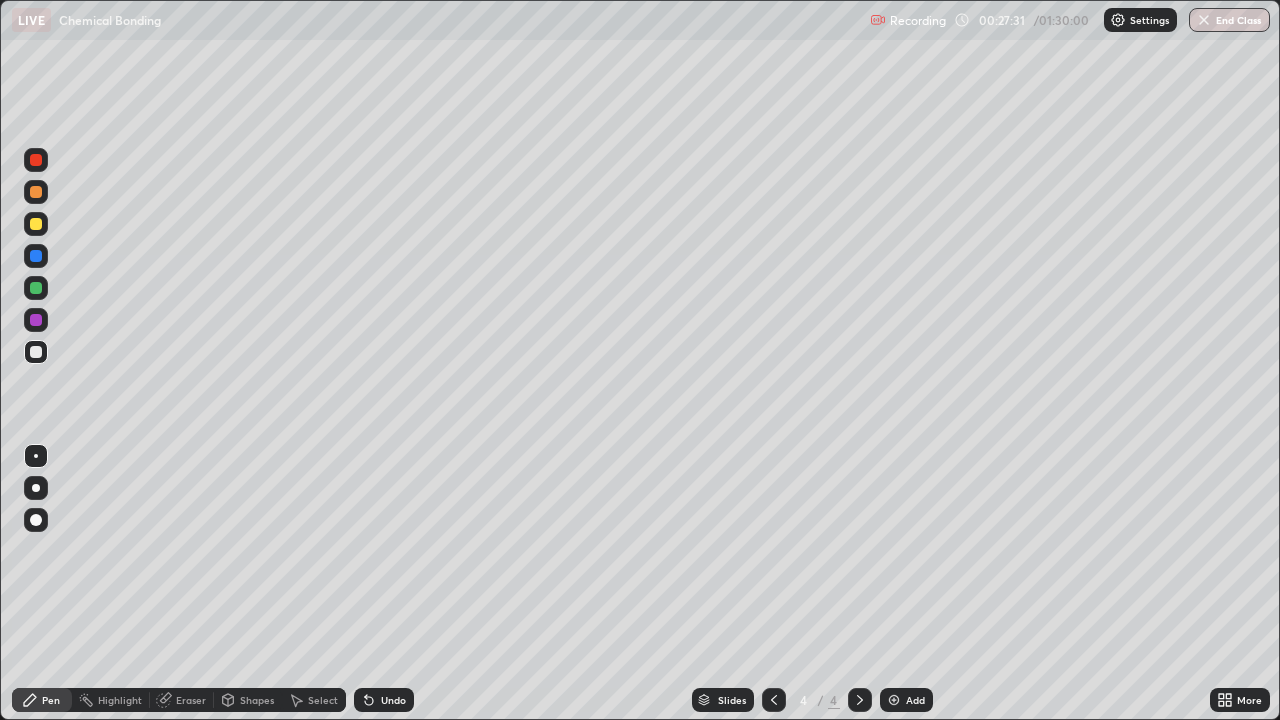 click on "Shapes" at bounding box center (257, 700) 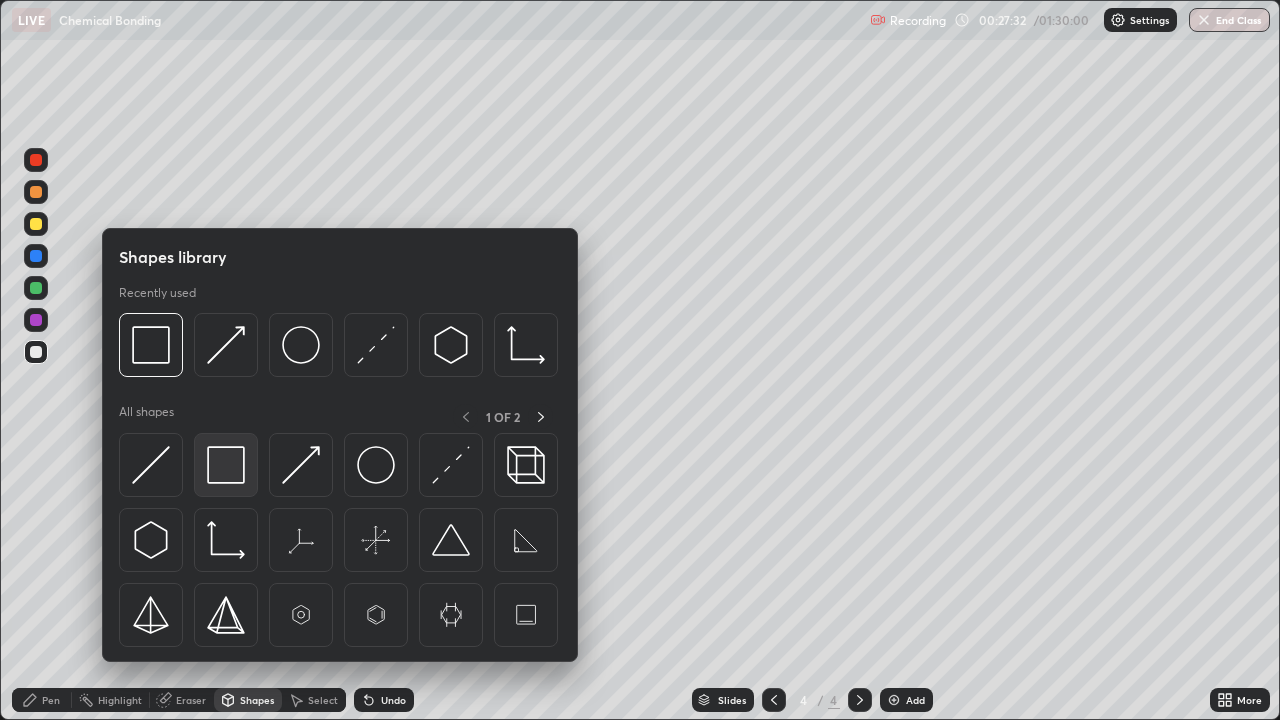 click at bounding box center (226, 465) 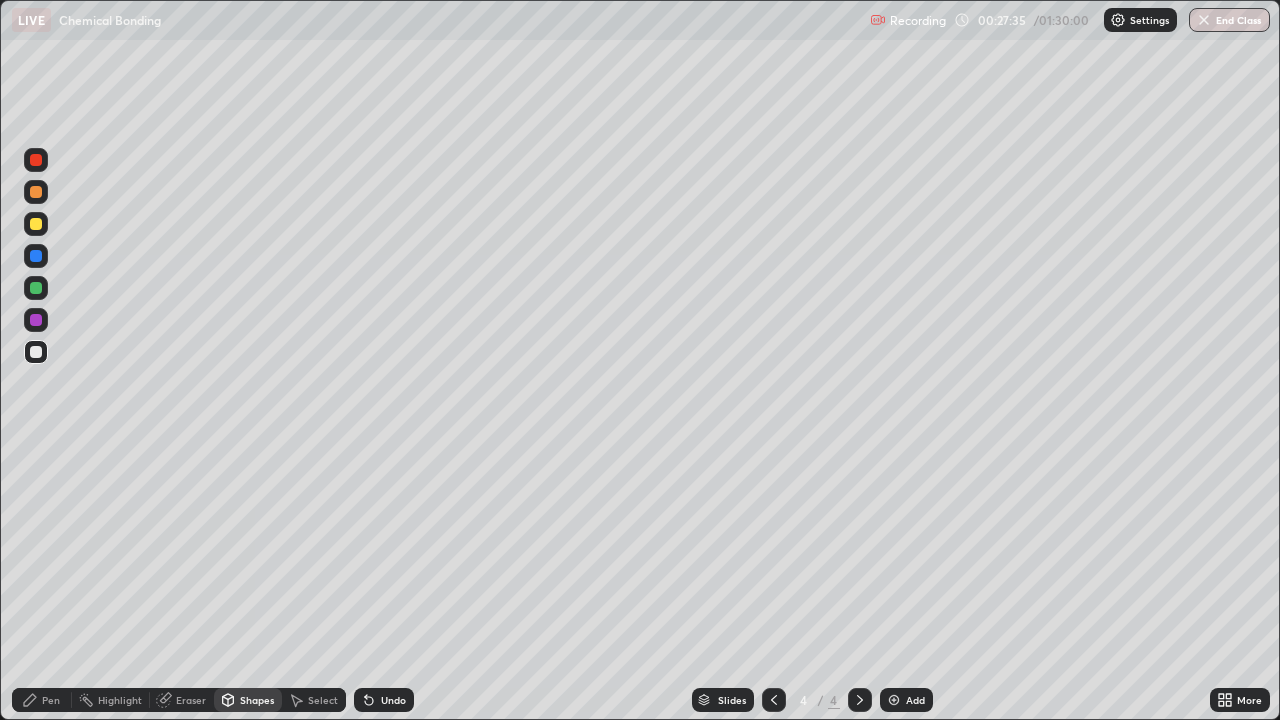 click on "Highlight" at bounding box center (111, 700) 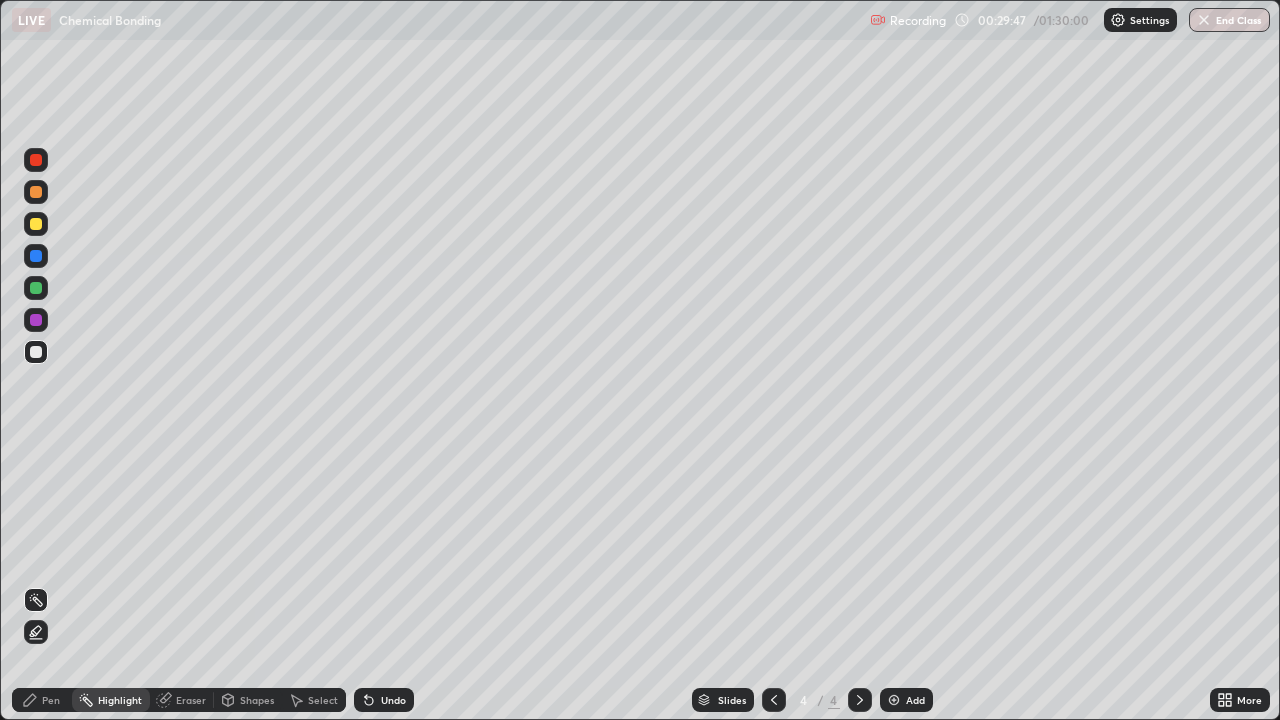 click on "Pen" at bounding box center [51, 700] 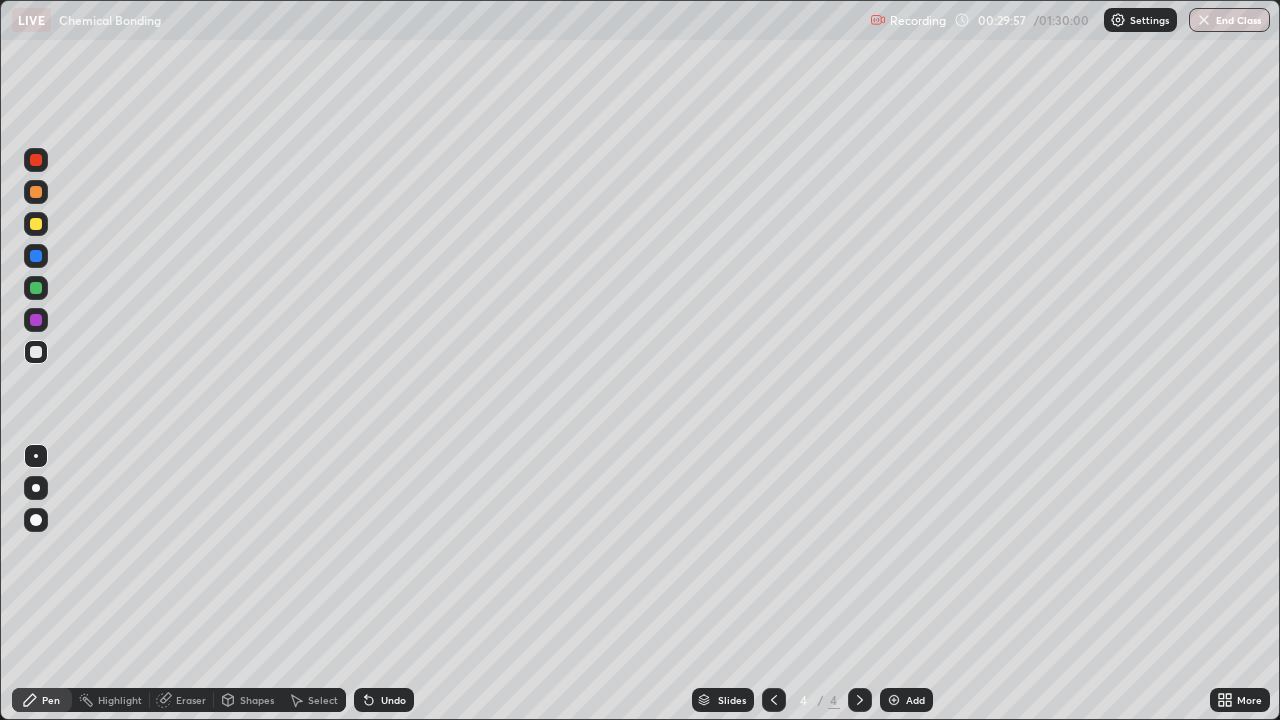 click on "Shapes" at bounding box center (257, 700) 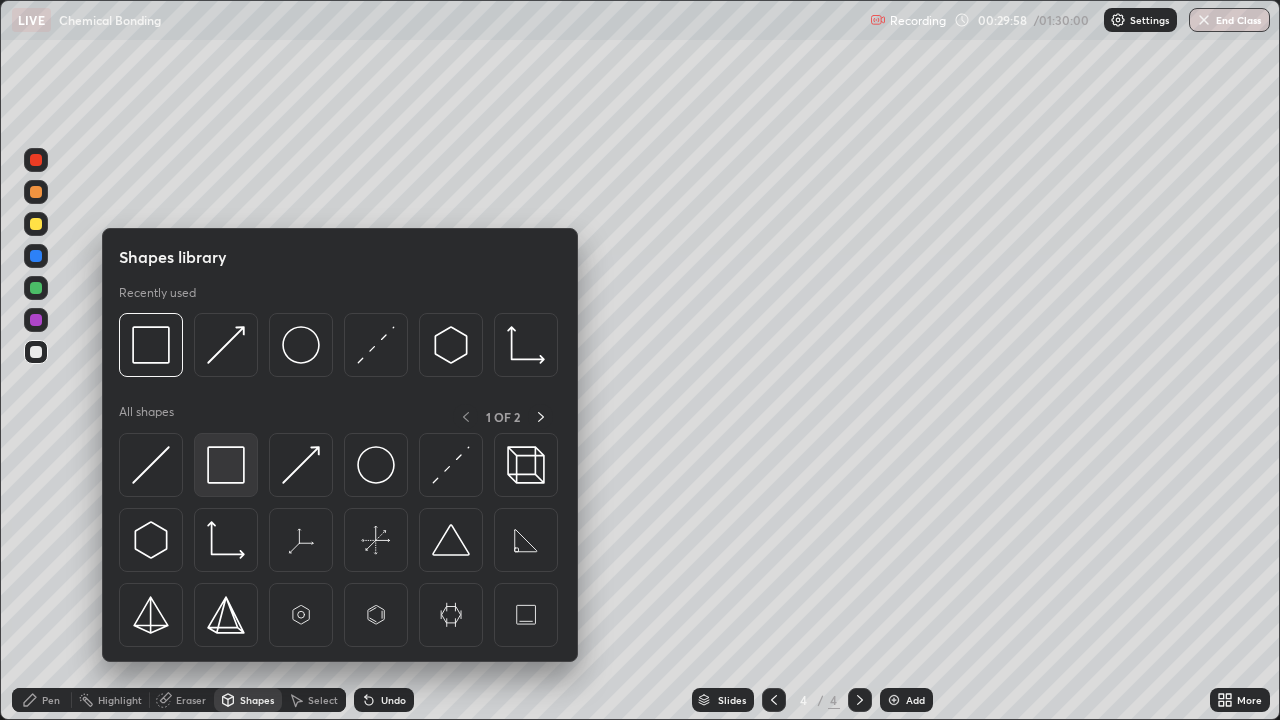 click at bounding box center [226, 465] 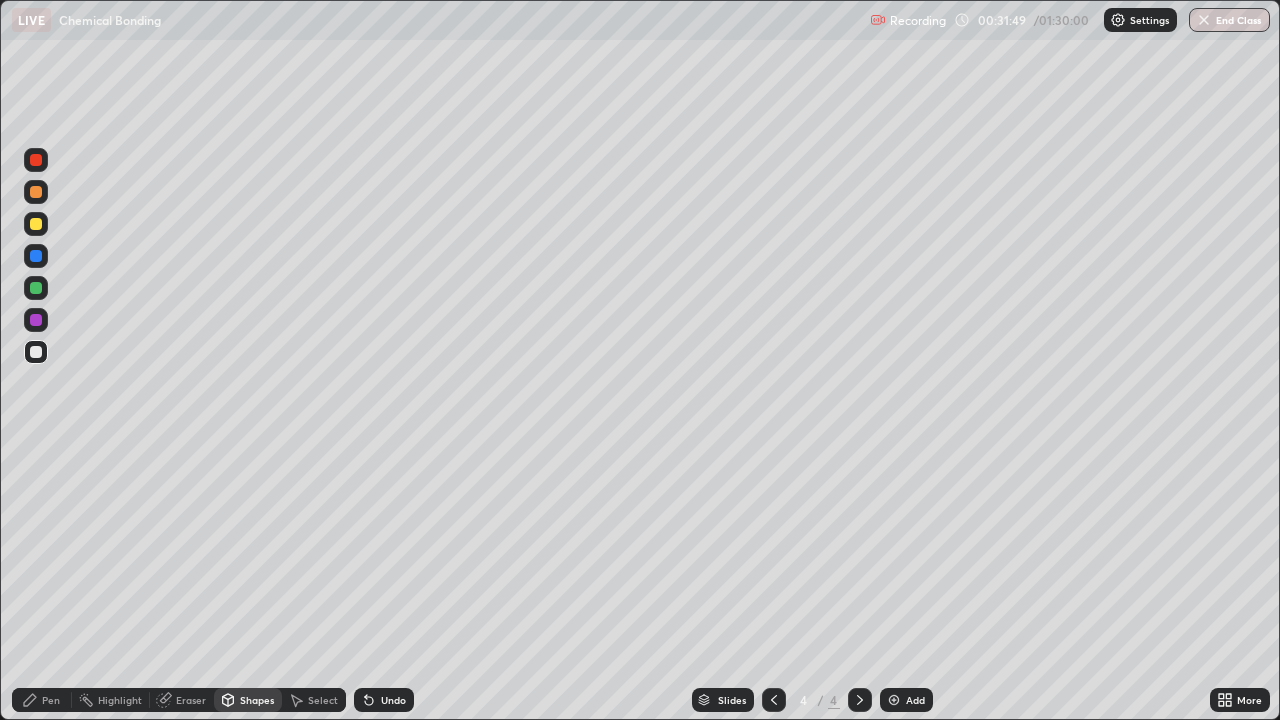 click on "Add" at bounding box center [906, 700] 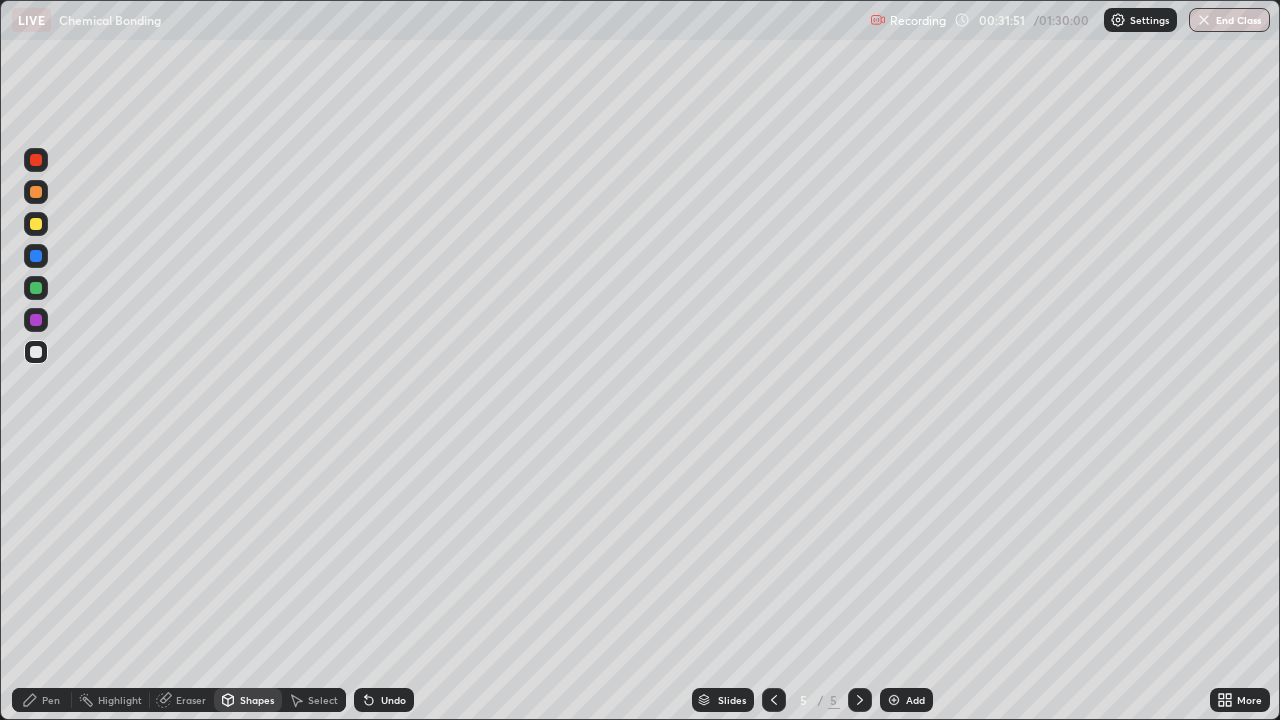 click on "Pen" at bounding box center (51, 700) 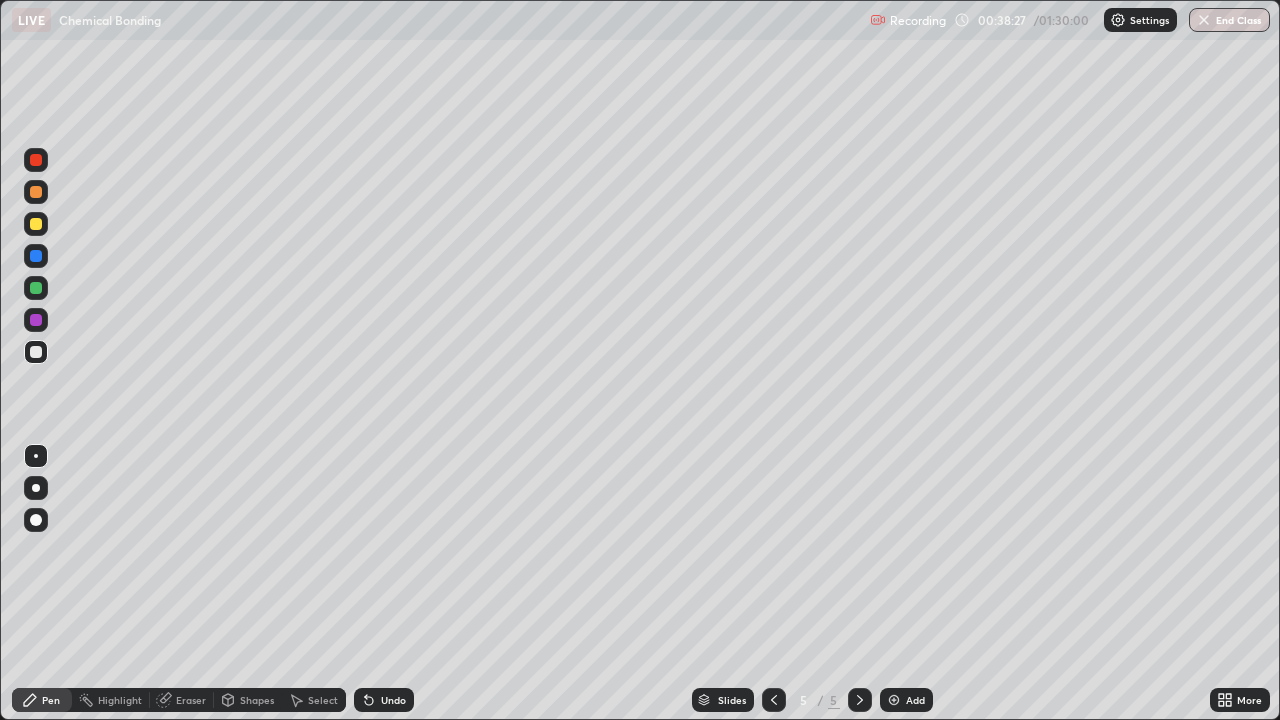 click on "Add" at bounding box center [915, 700] 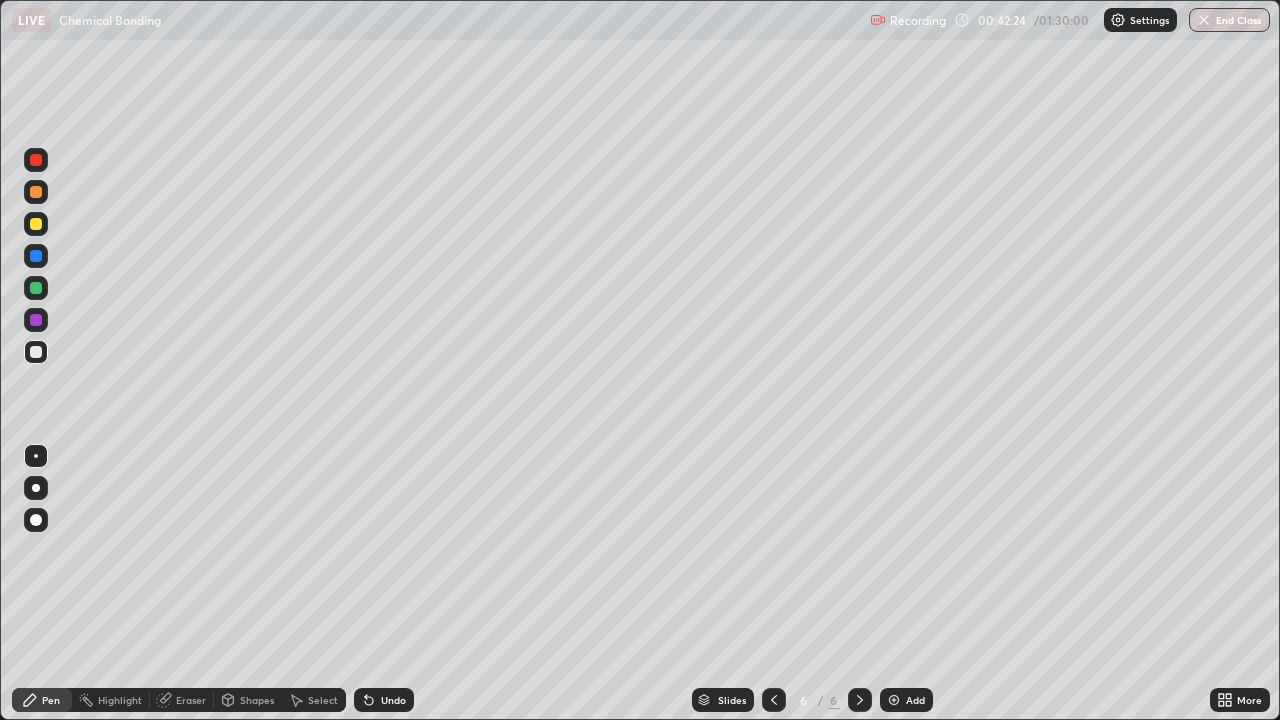 click at bounding box center [894, 700] 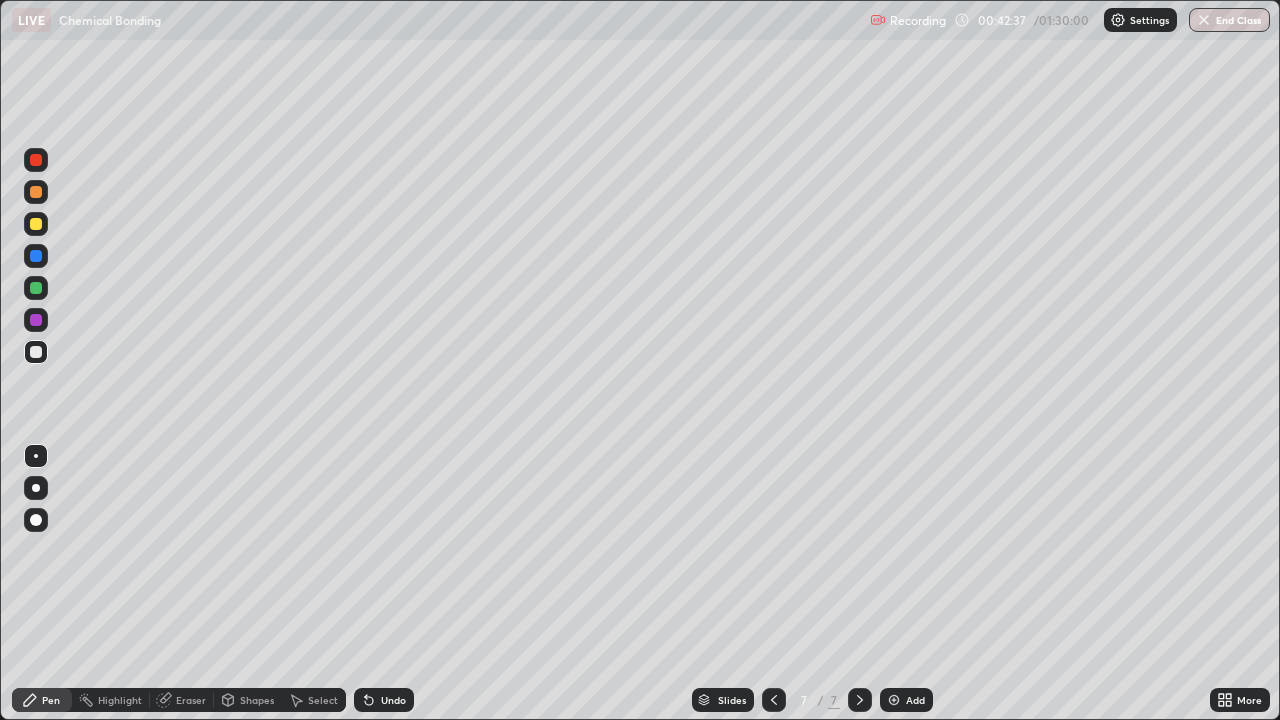 click 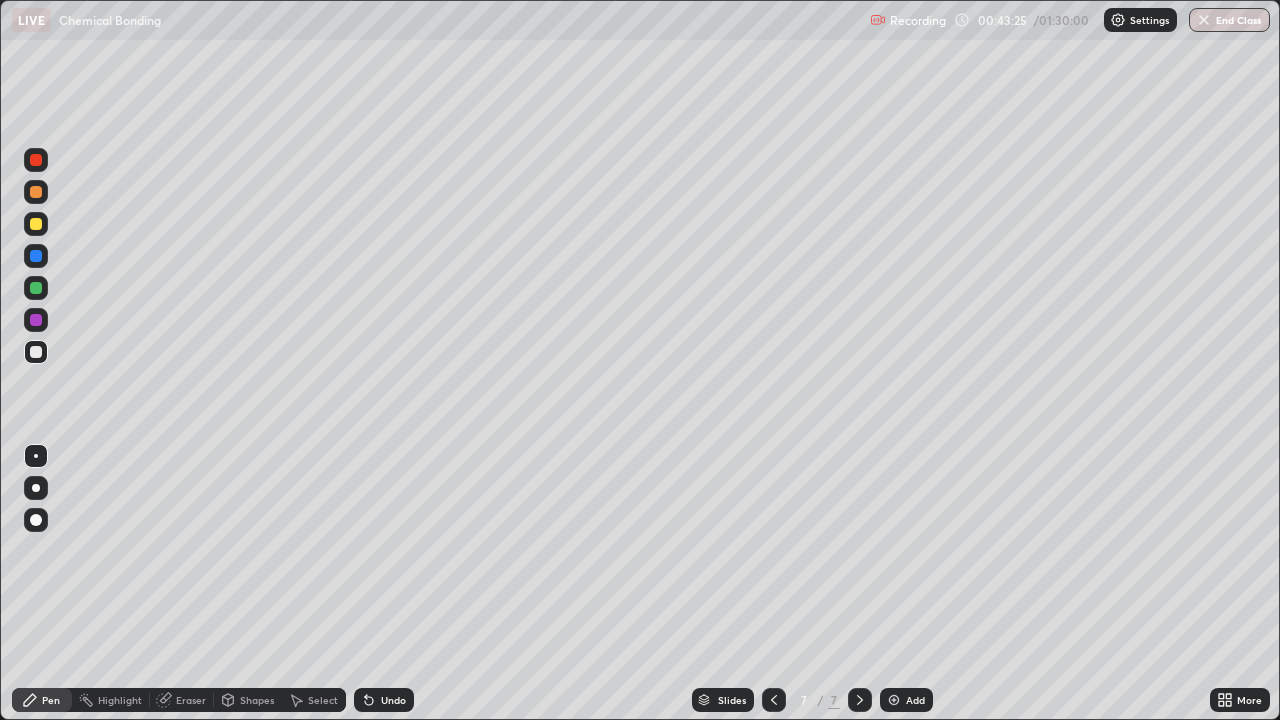 click at bounding box center (36, 520) 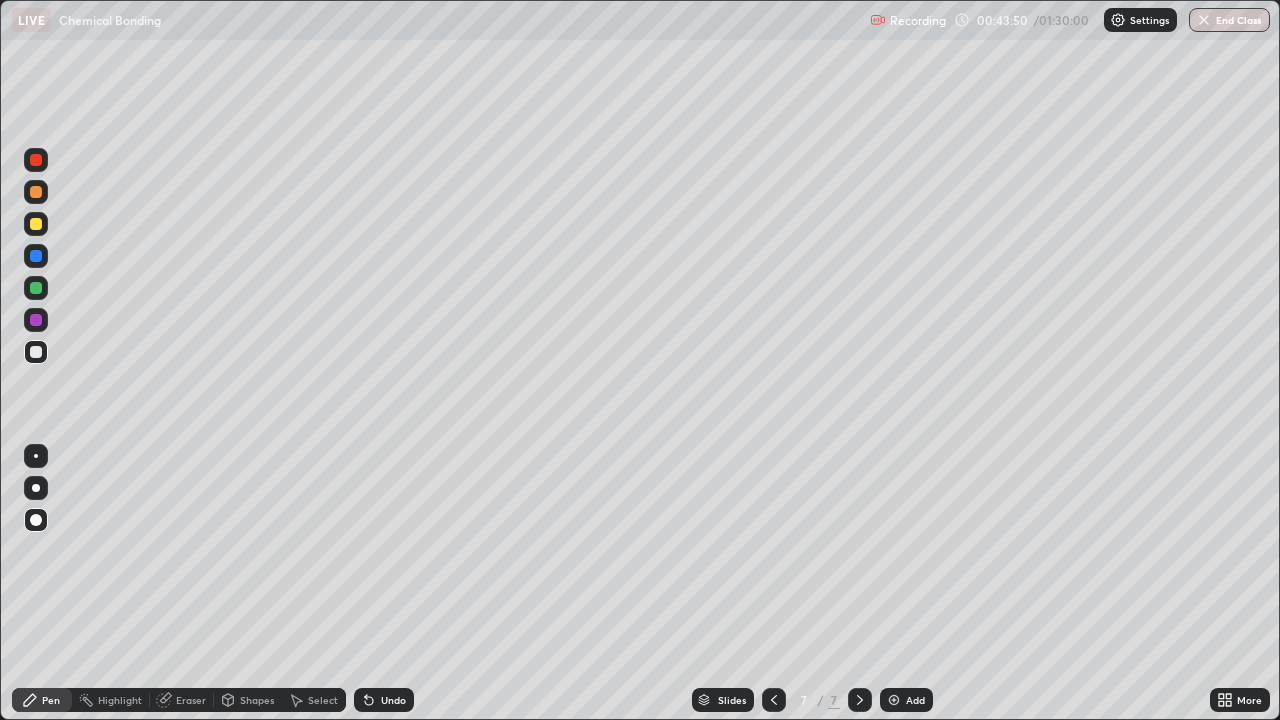 click at bounding box center (36, 288) 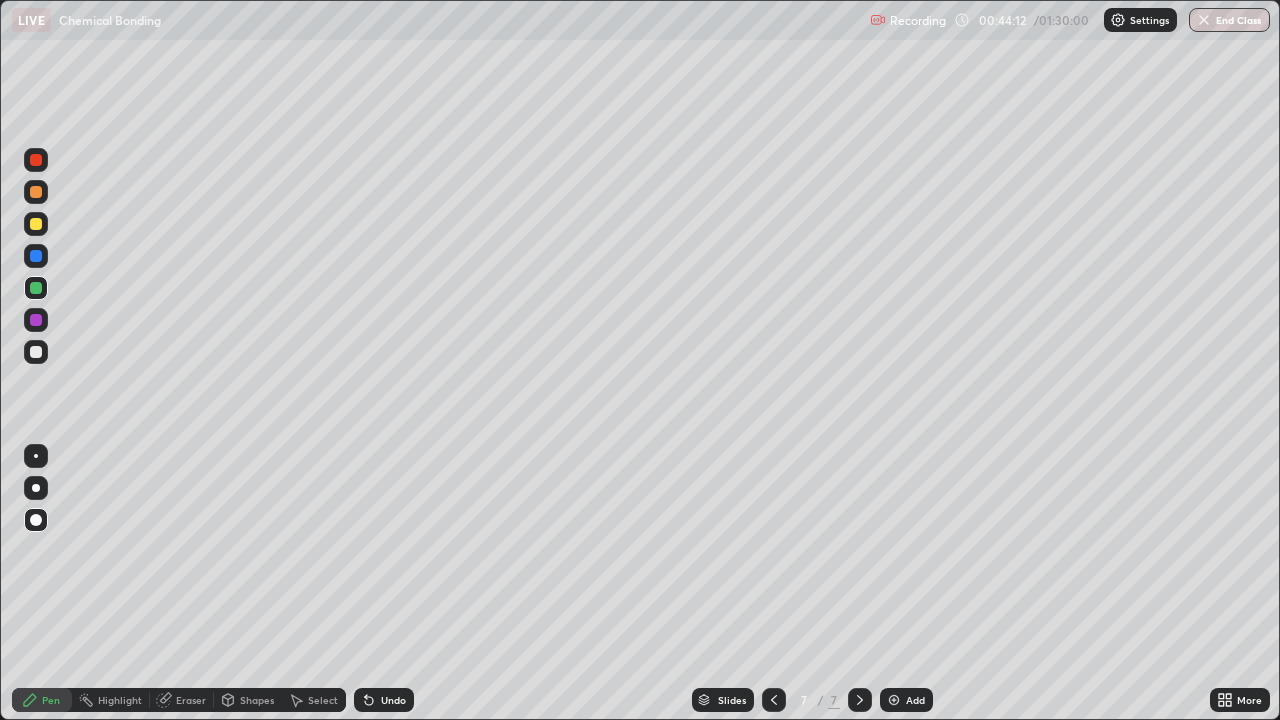 click on "Undo" at bounding box center (384, 700) 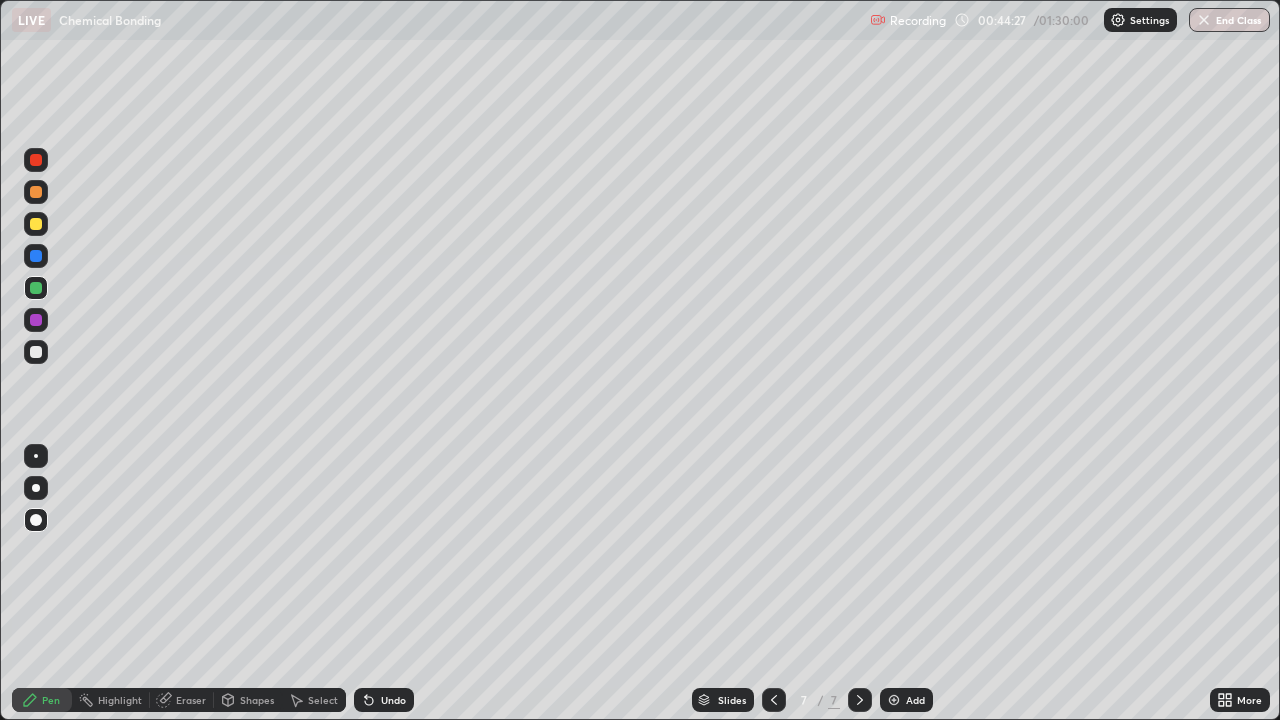 click on "Undo" at bounding box center (384, 700) 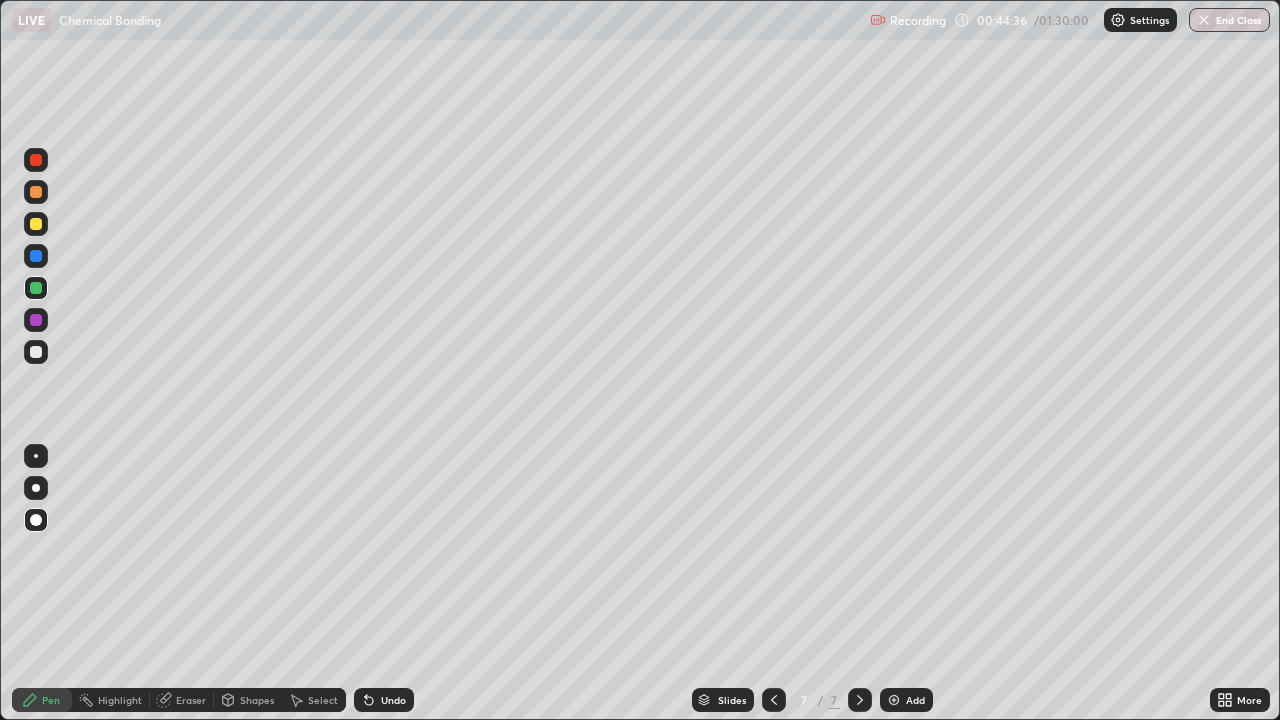 click 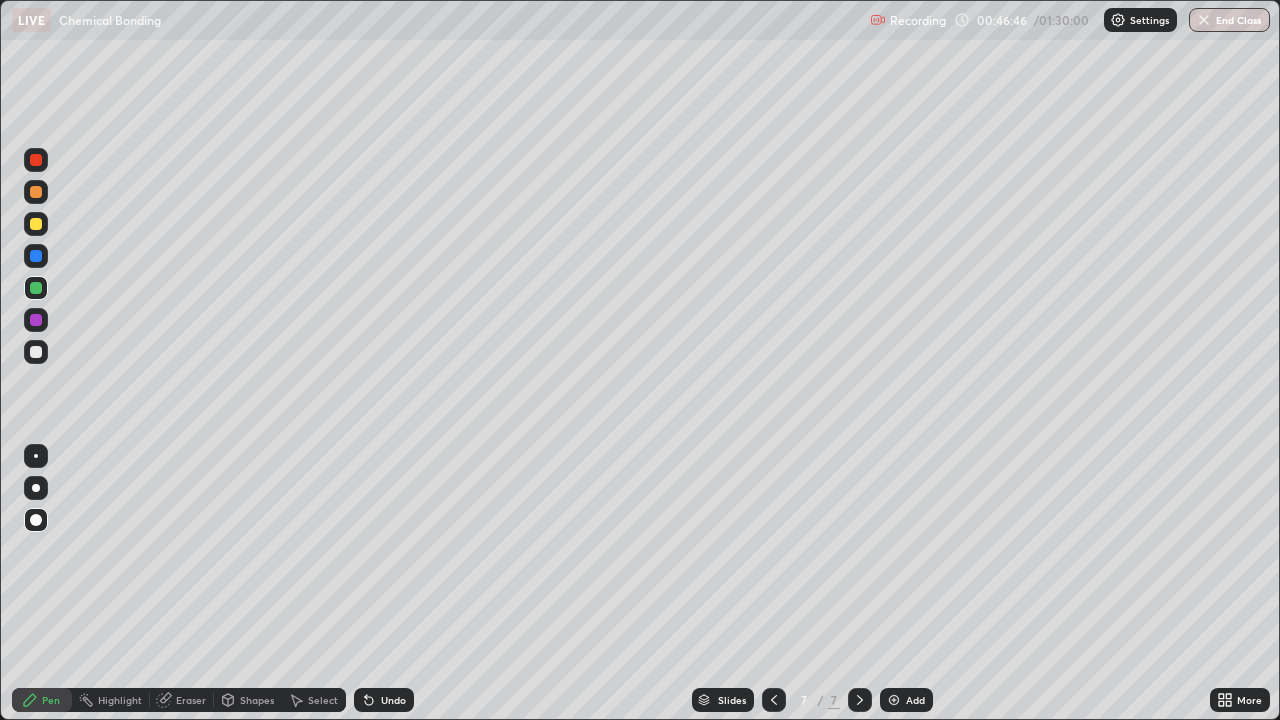 click on "Add" at bounding box center [906, 700] 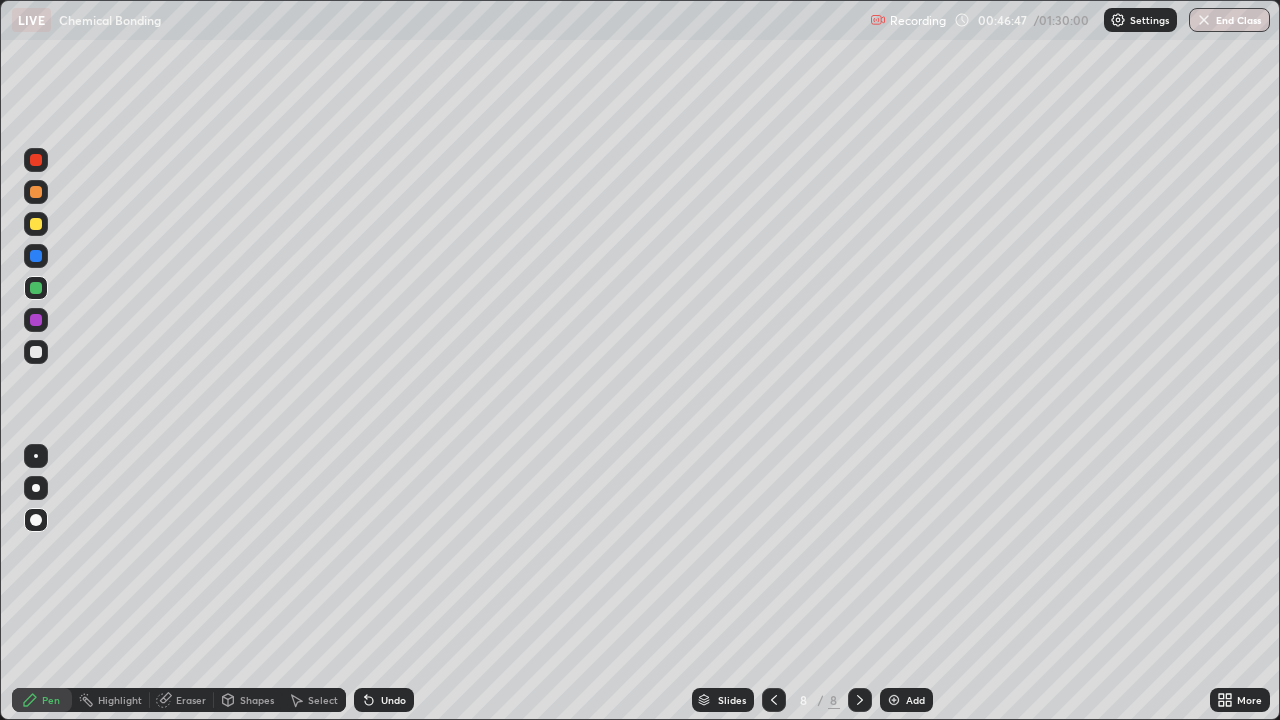 click at bounding box center (36, 352) 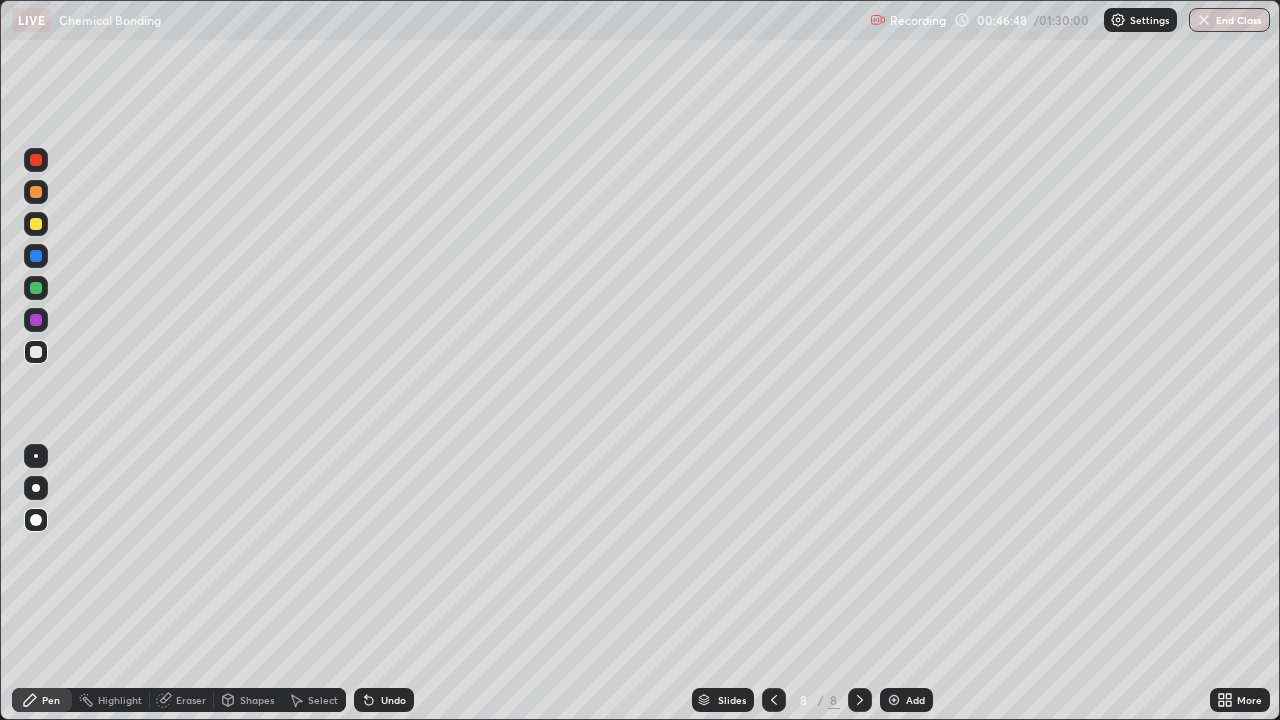 click at bounding box center [36, 456] 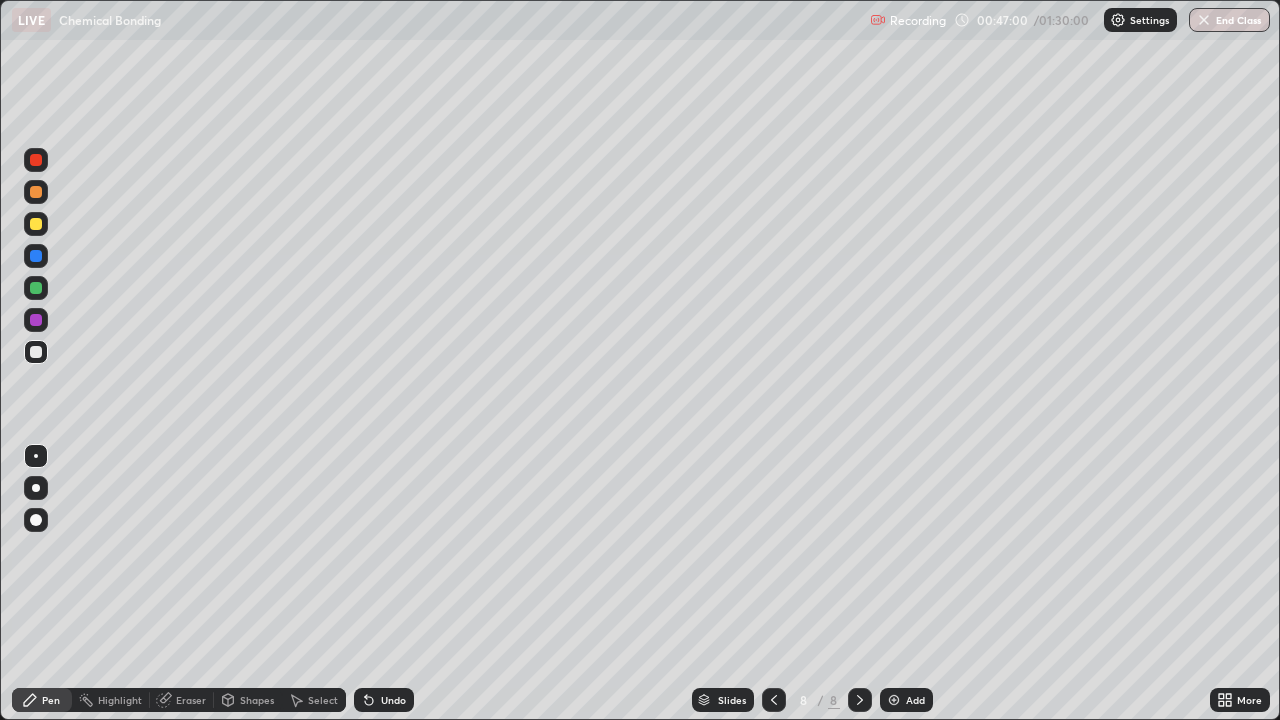 click on "Undo" at bounding box center [384, 700] 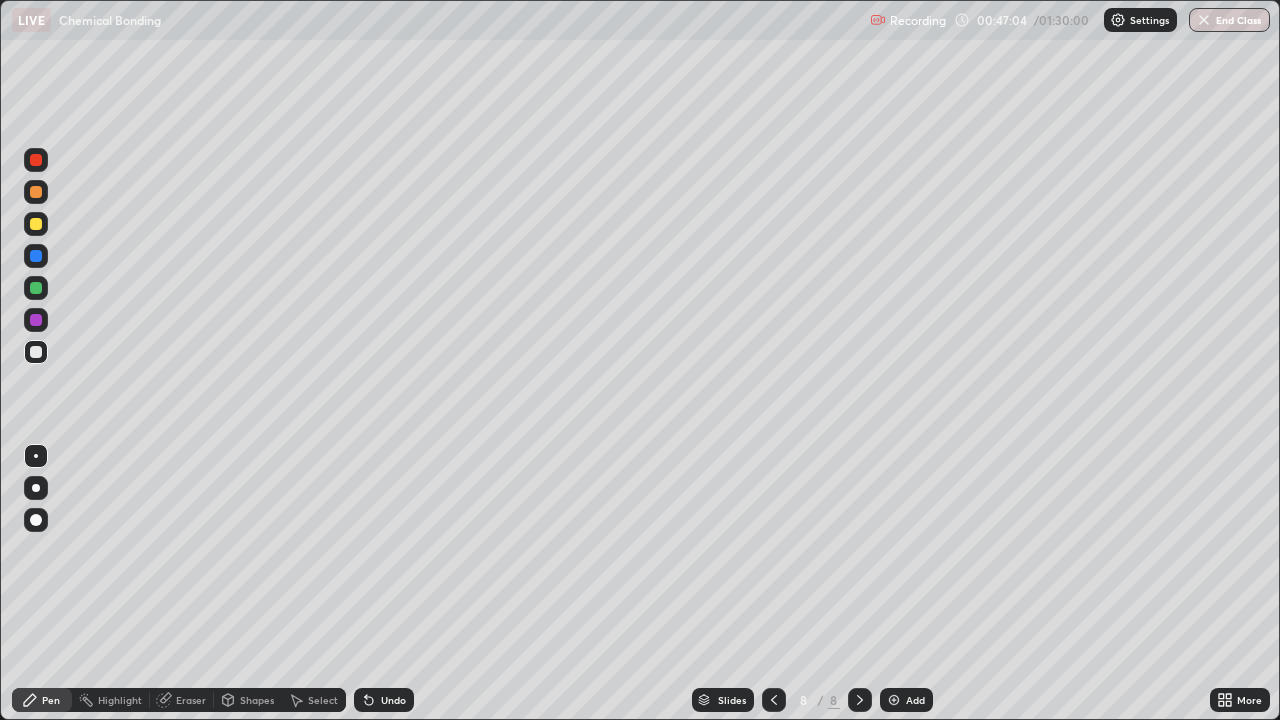 click on "Undo" at bounding box center (393, 700) 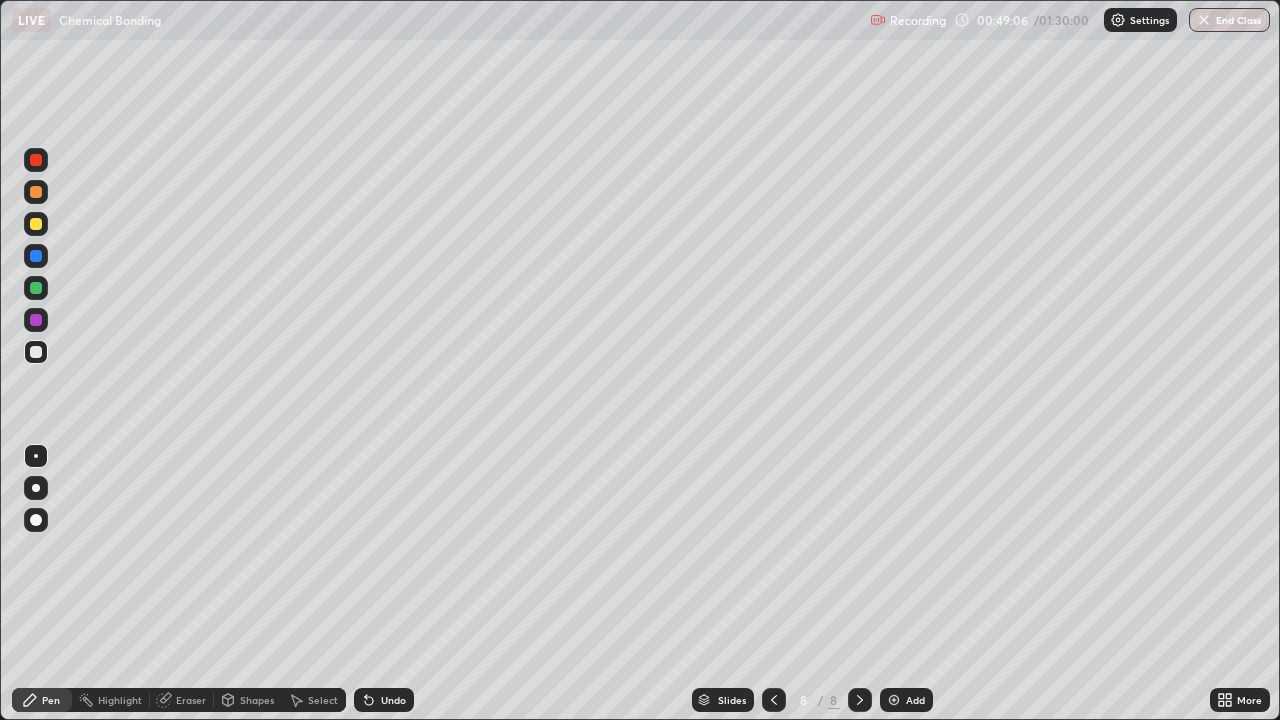 click on "Highlight" at bounding box center [120, 700] 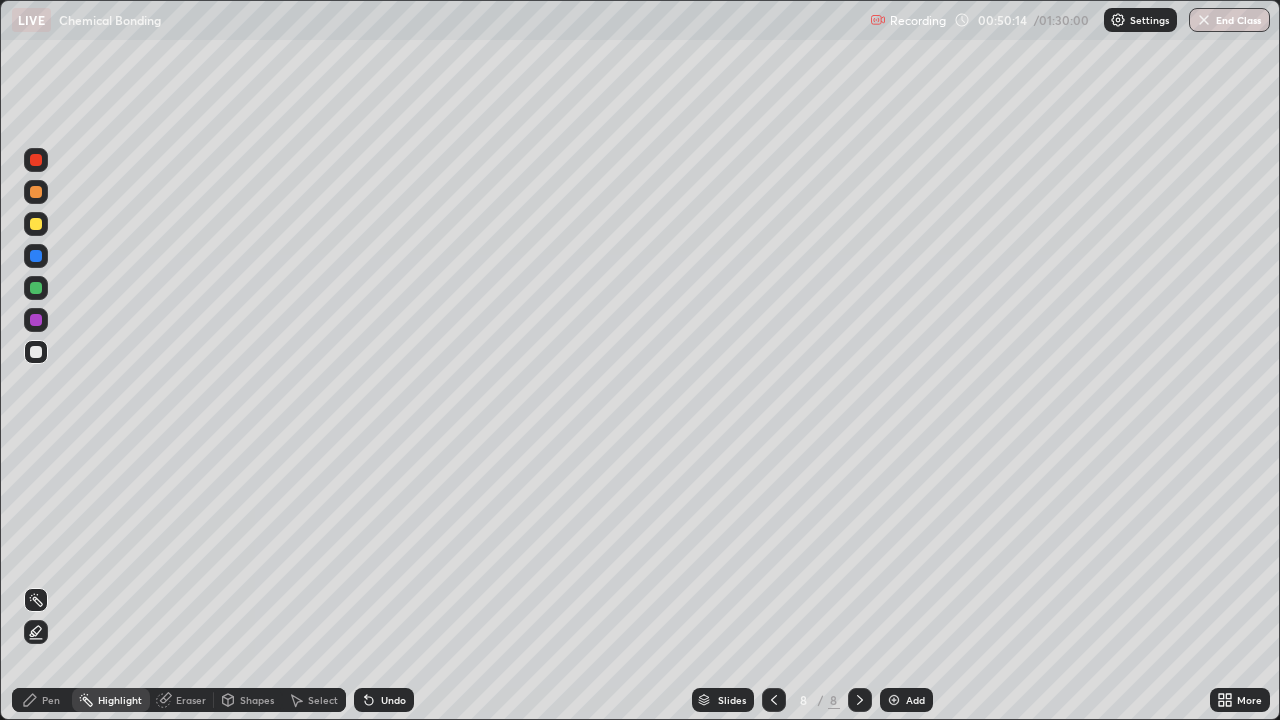 click on "More" at bounding box center [1240, 700] 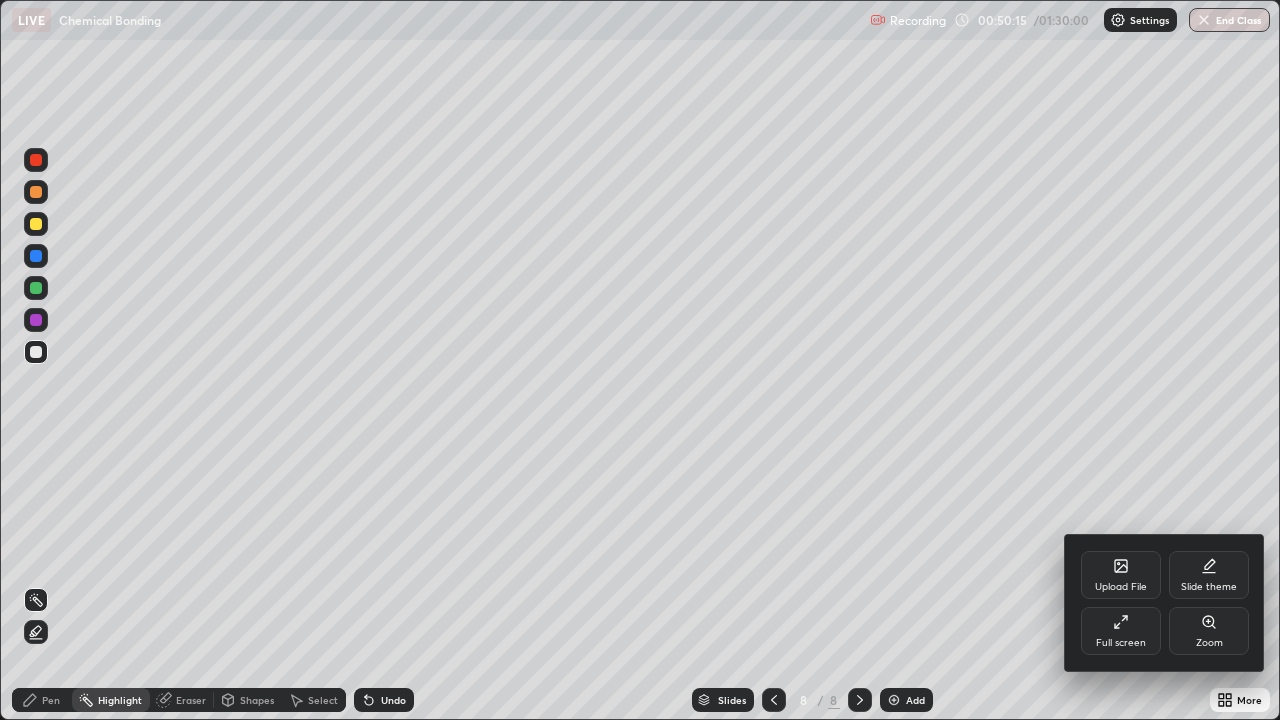 click on "Upload File" at bounding box center (1121, 575) 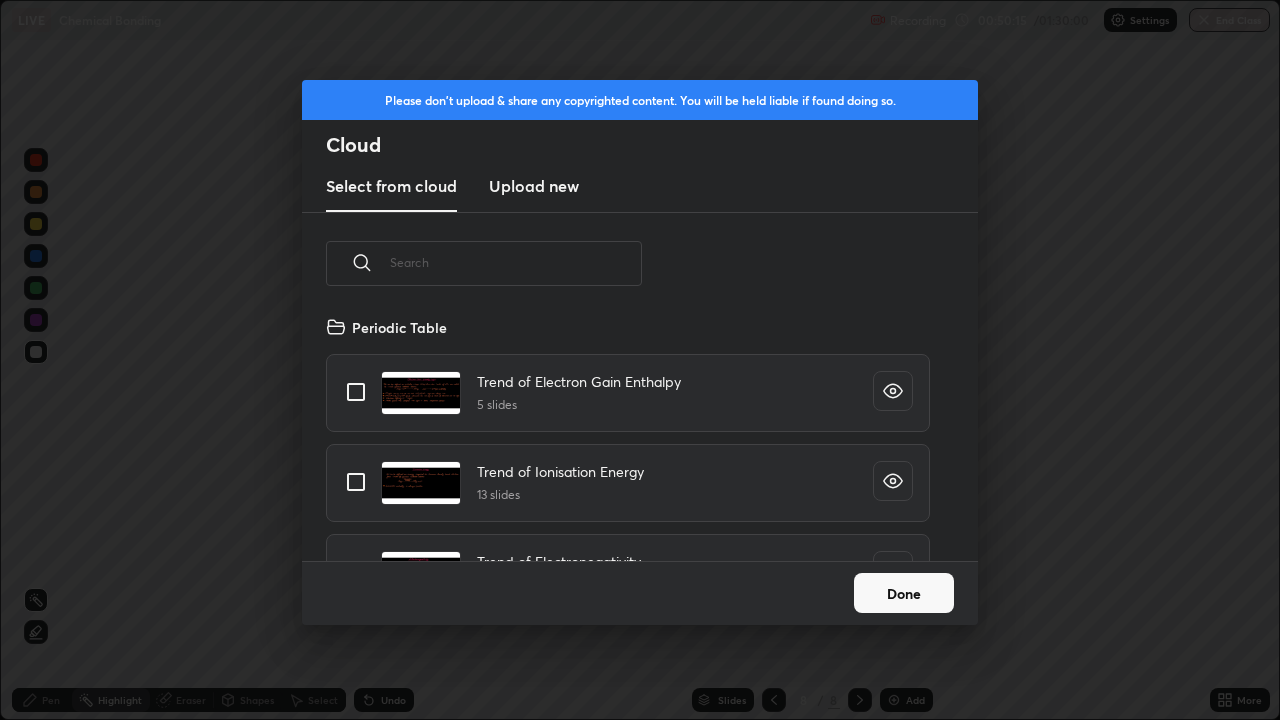 scroll, scrollTop: 7, scrollLeft: 11, axis: both 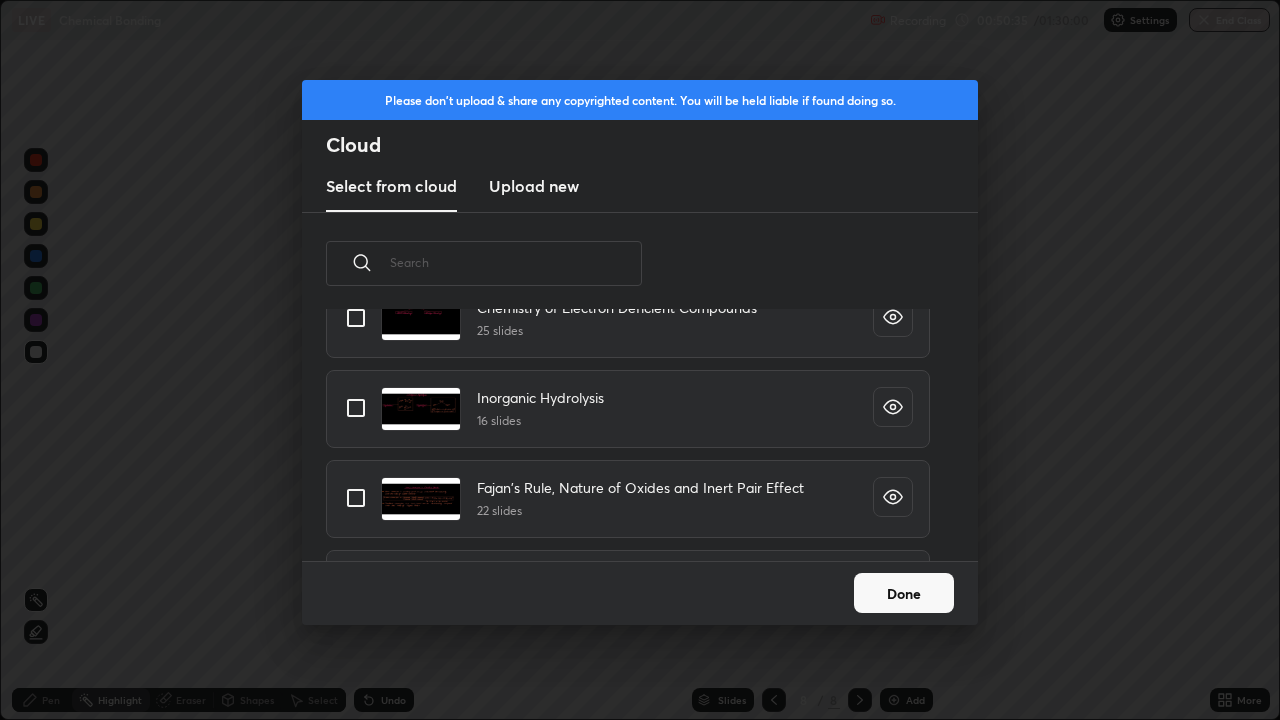click at bounding box center [356, 498] 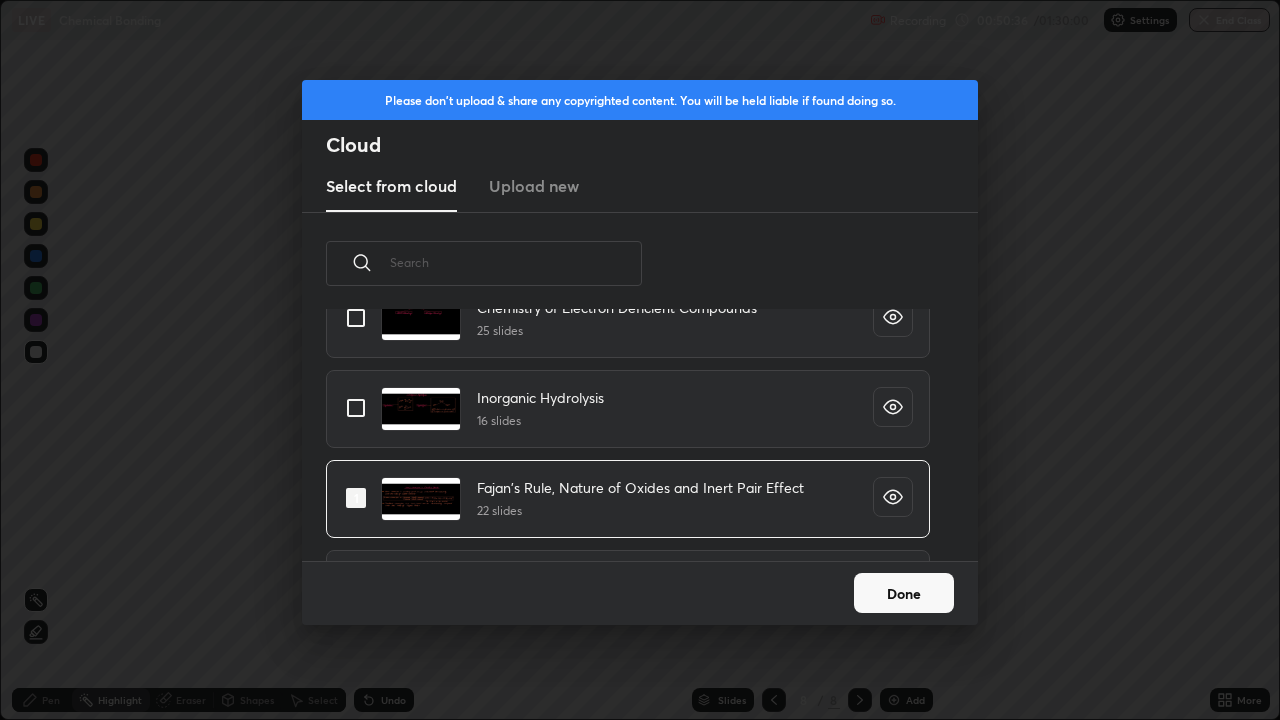 click on "Done" at bounding box center (904, 593) 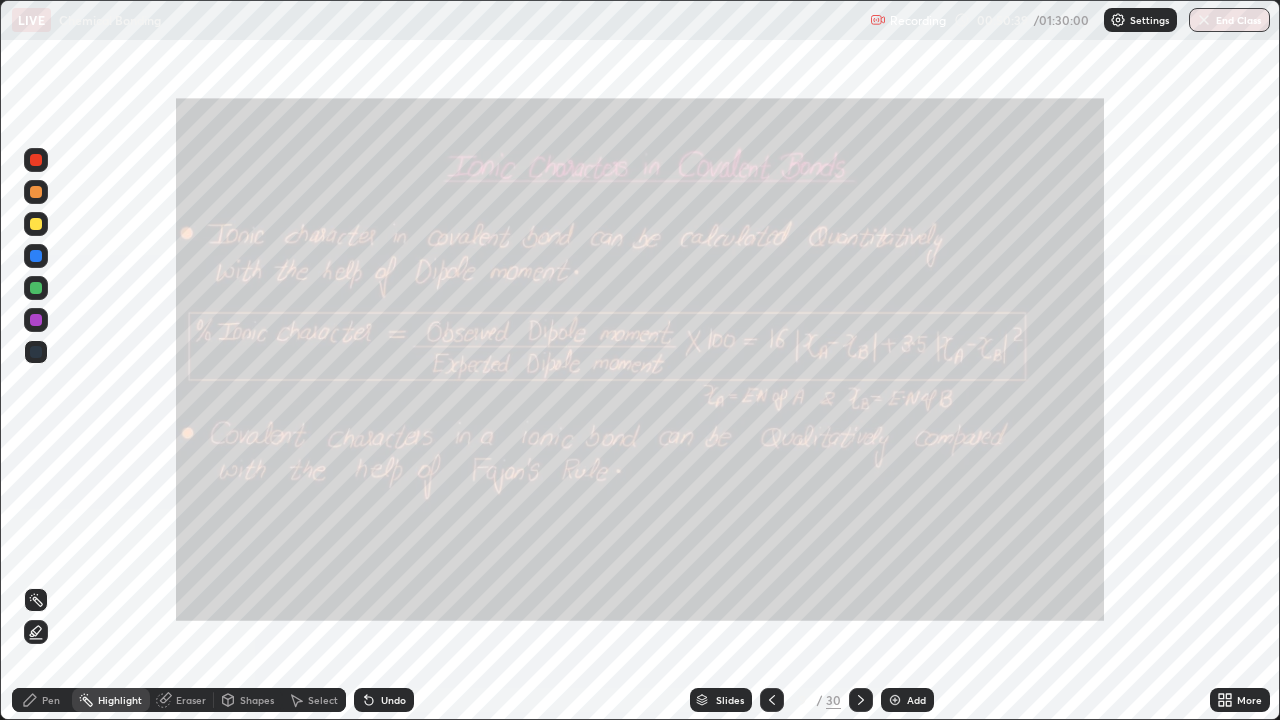 click at bounding box center (36, 192) 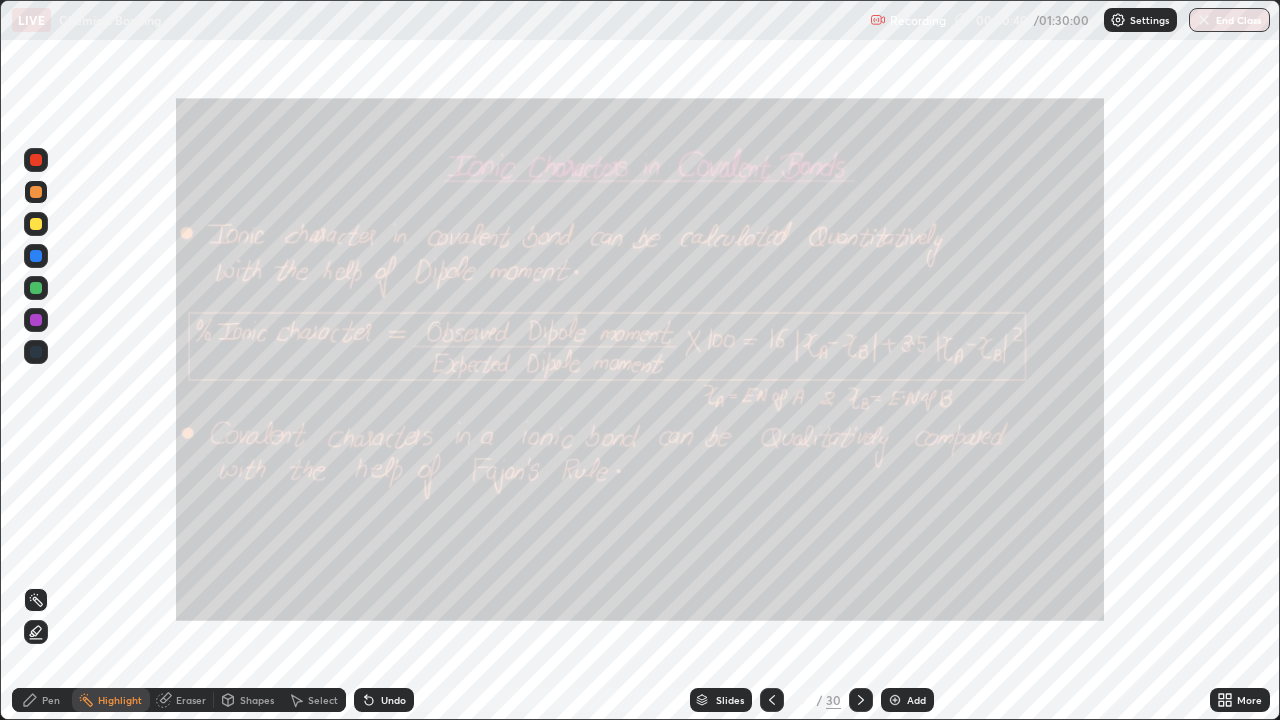 click on "Pen" at bounding box center (51, 700) 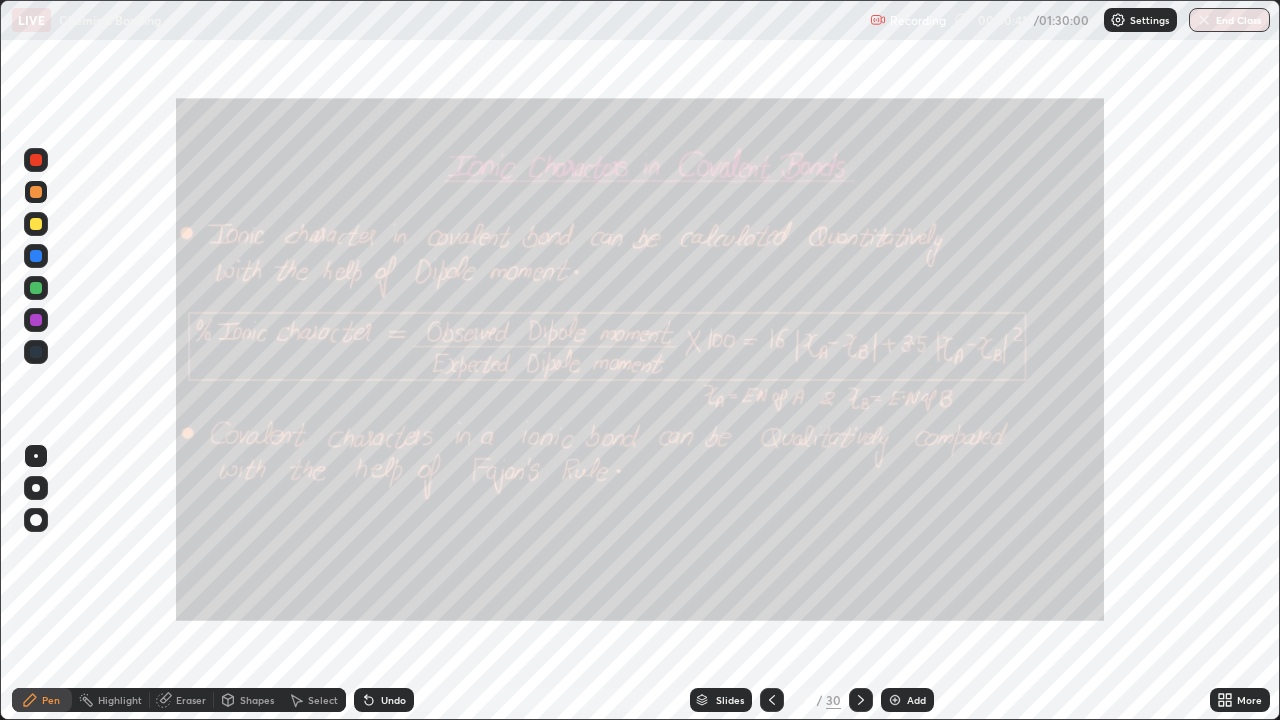 click at bounding box center (36, 520) 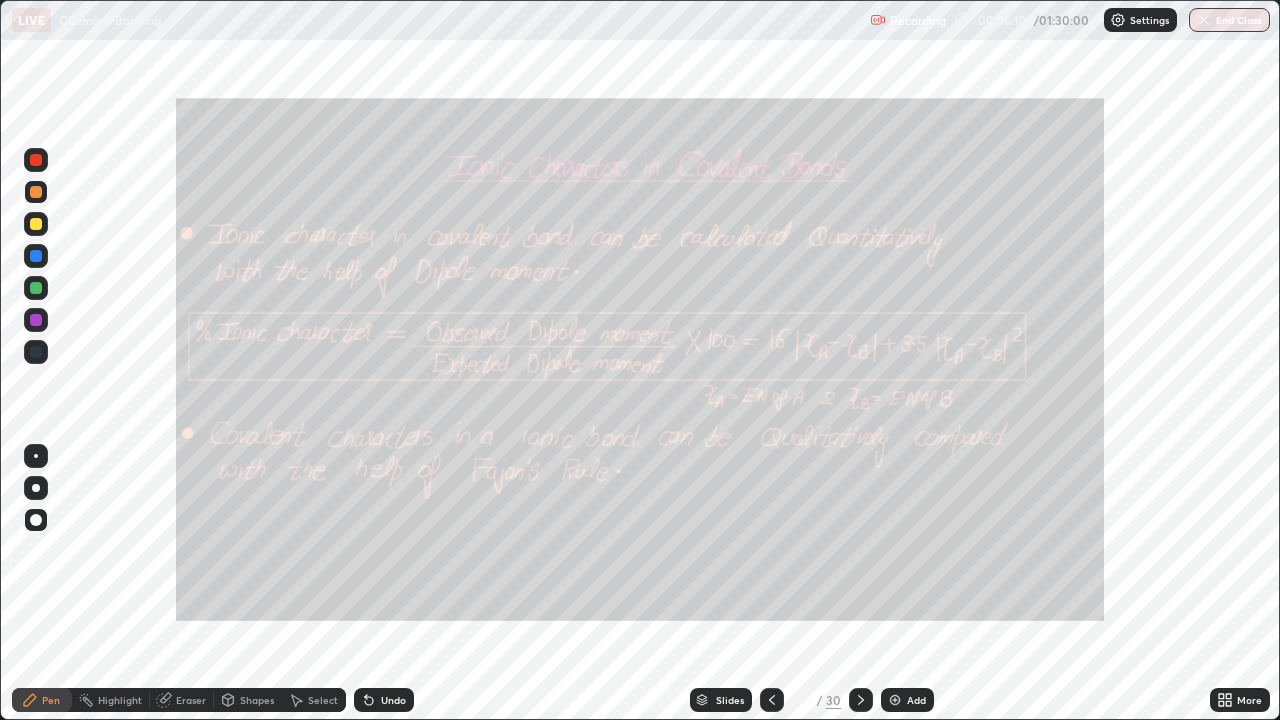 click on "Highlight" at bounding box center [120, 700] 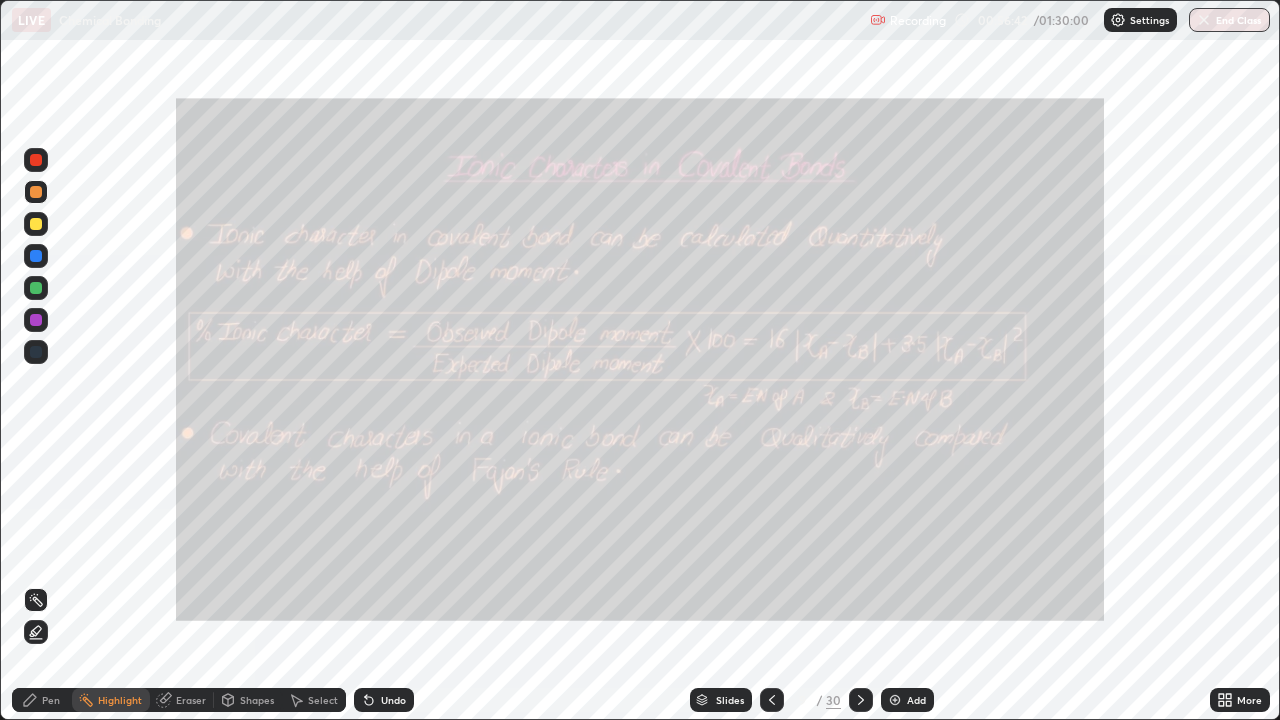 click 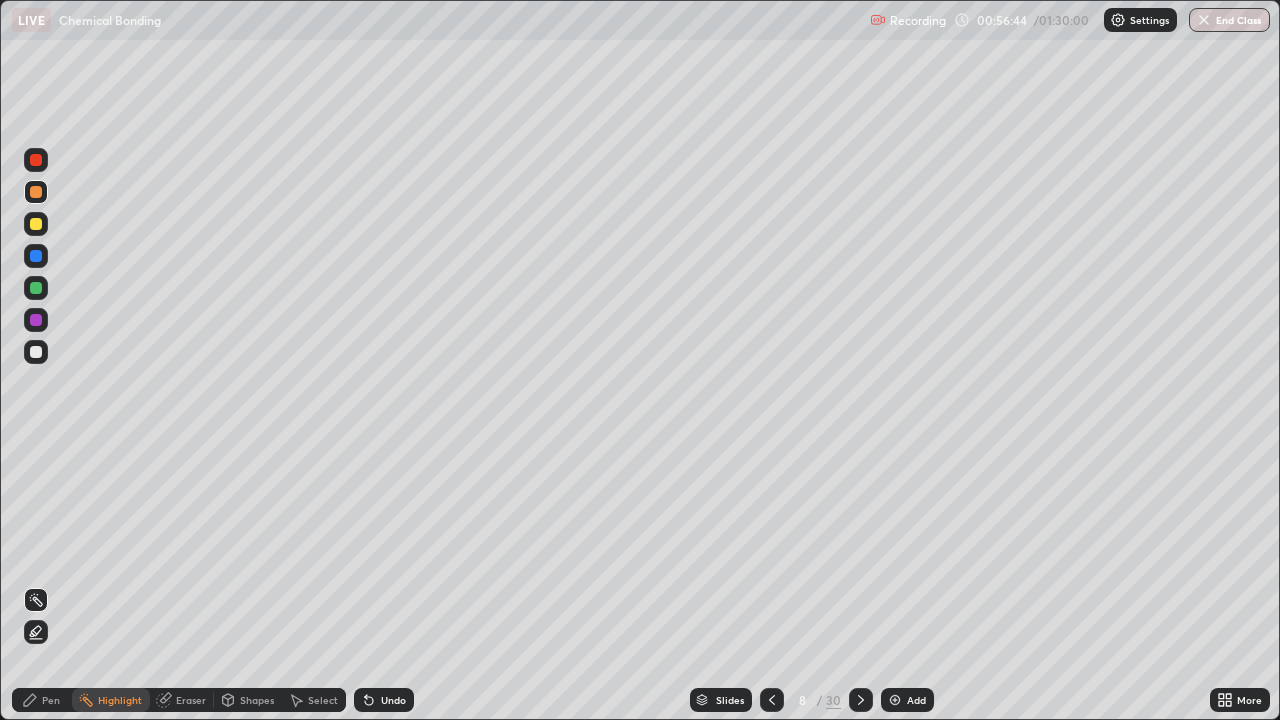 click on "Pen" at bounding box center (42, 700) 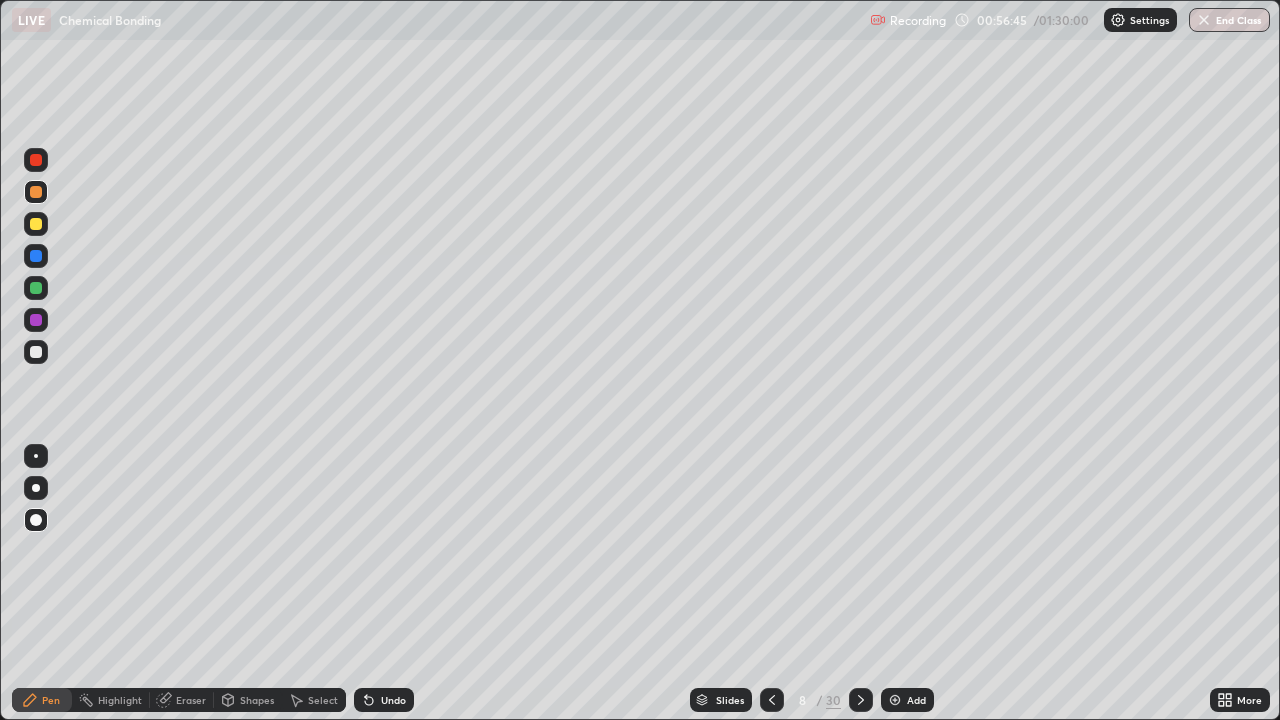 click at bounding box center (36, 352) 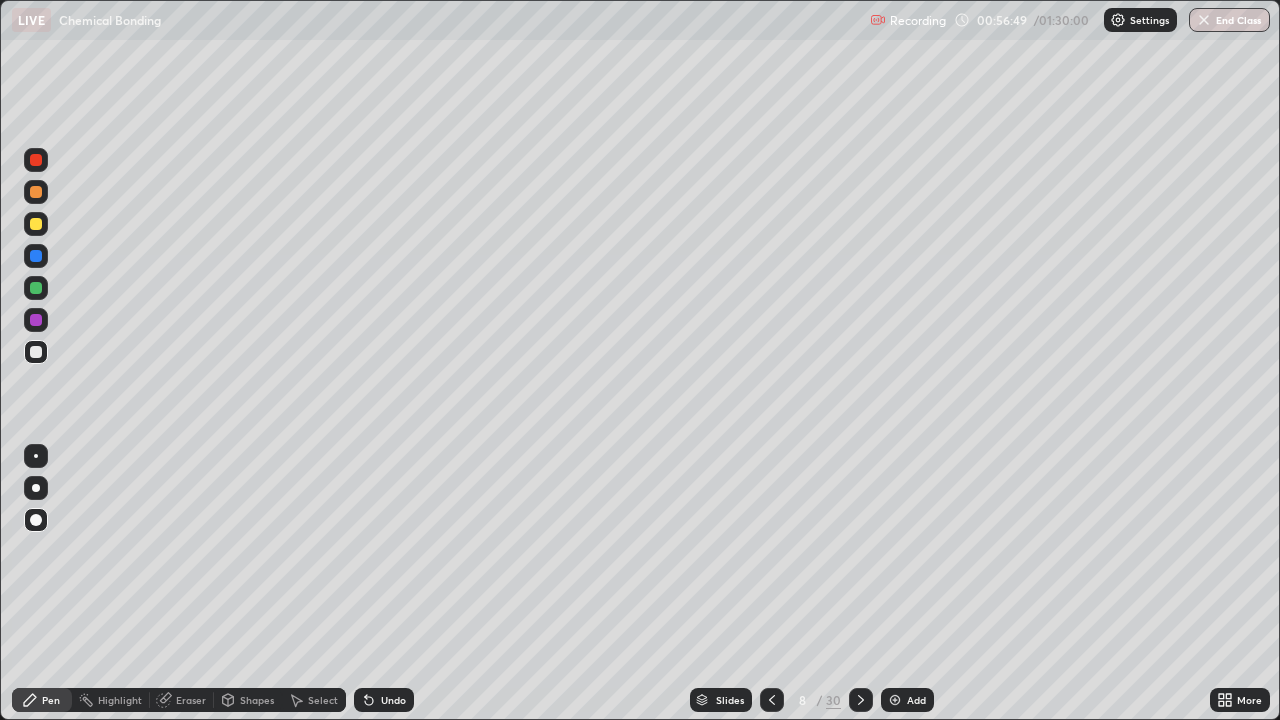 click on "Undo" at bounding box center (393, 700) 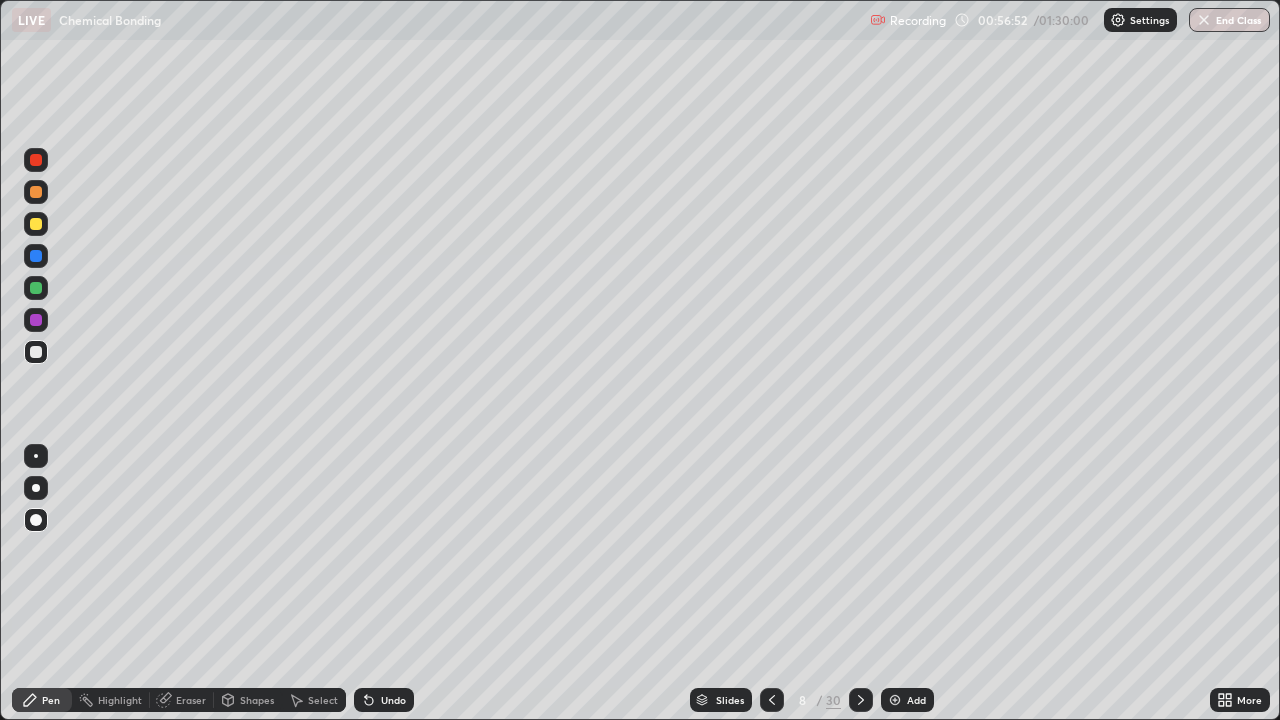 click at bounding box center [36, 456] 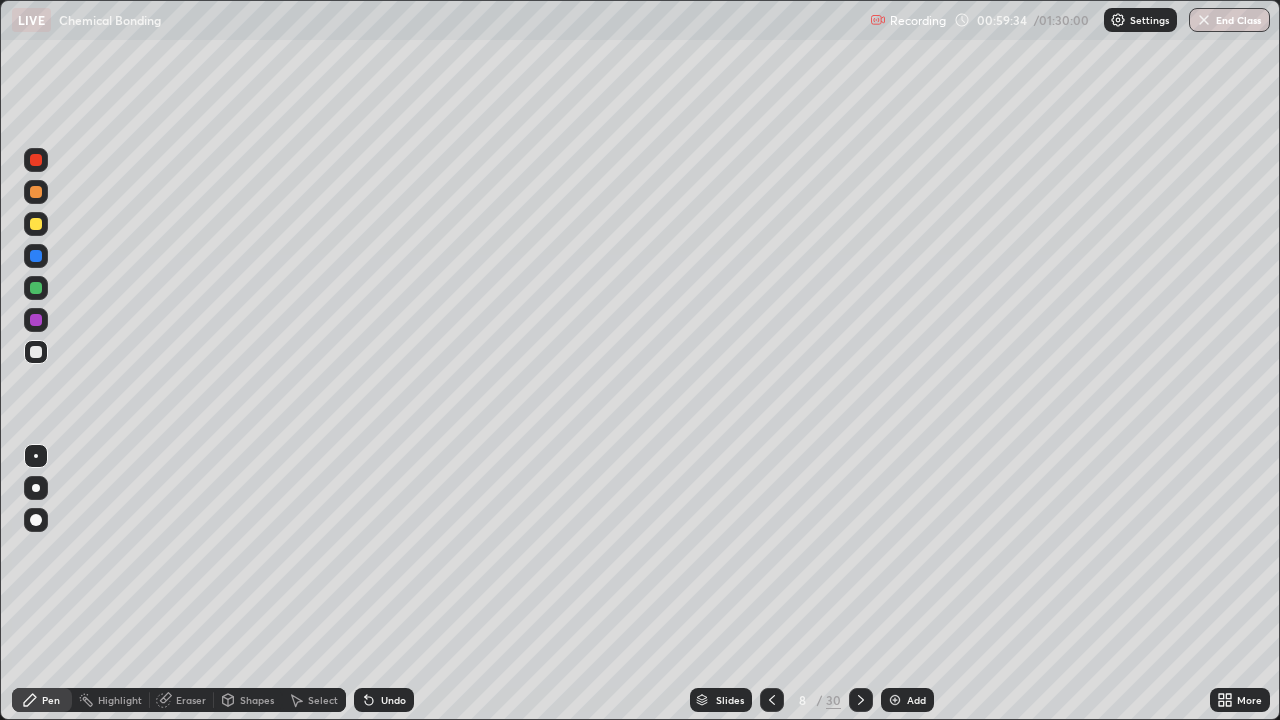 click 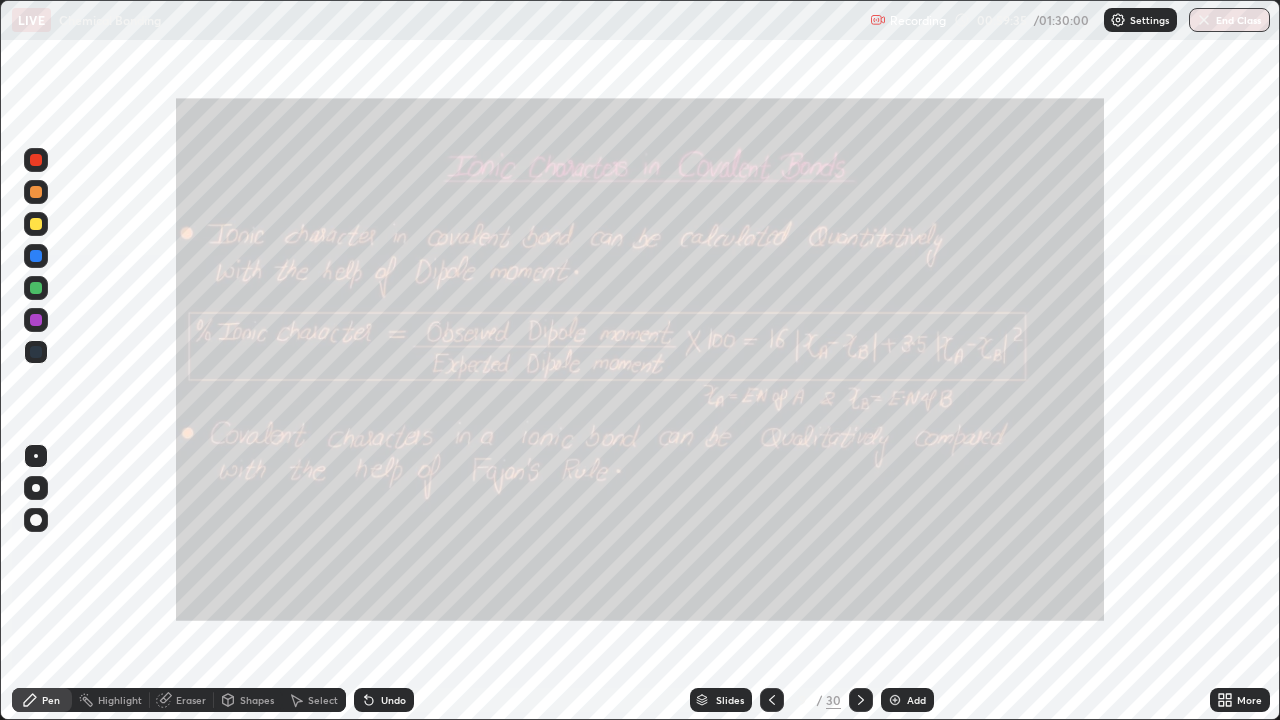click 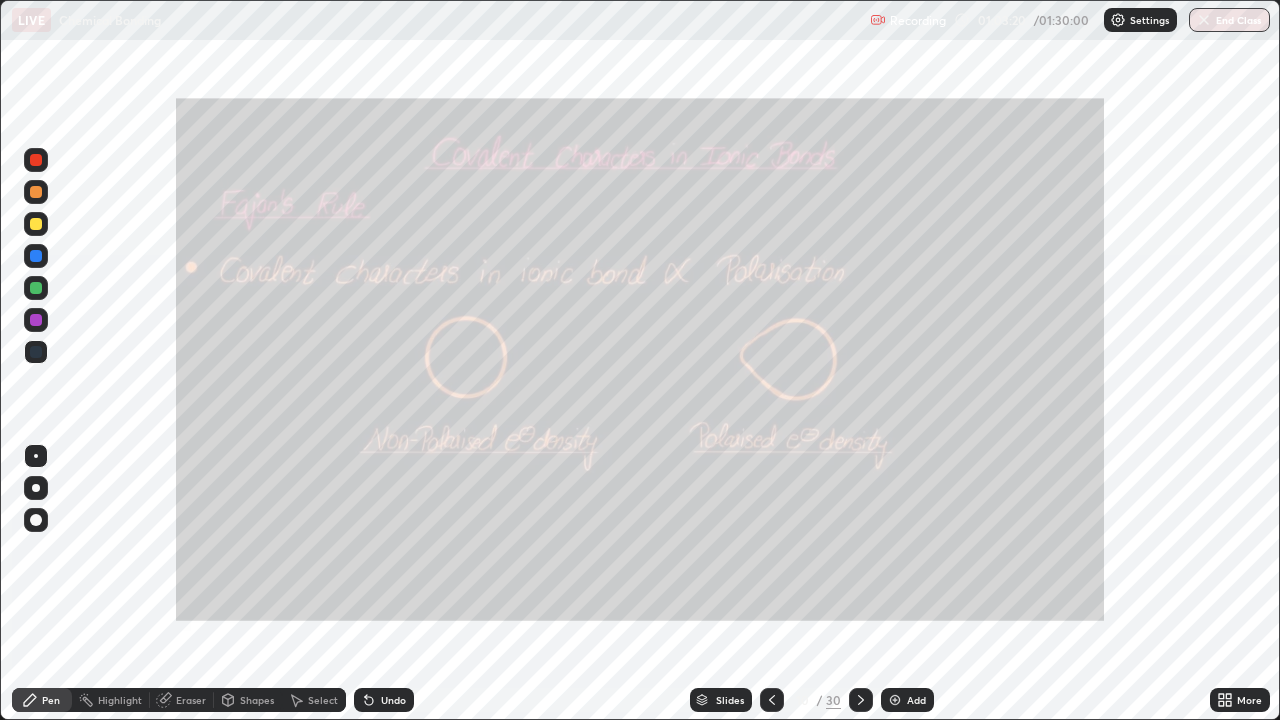 click 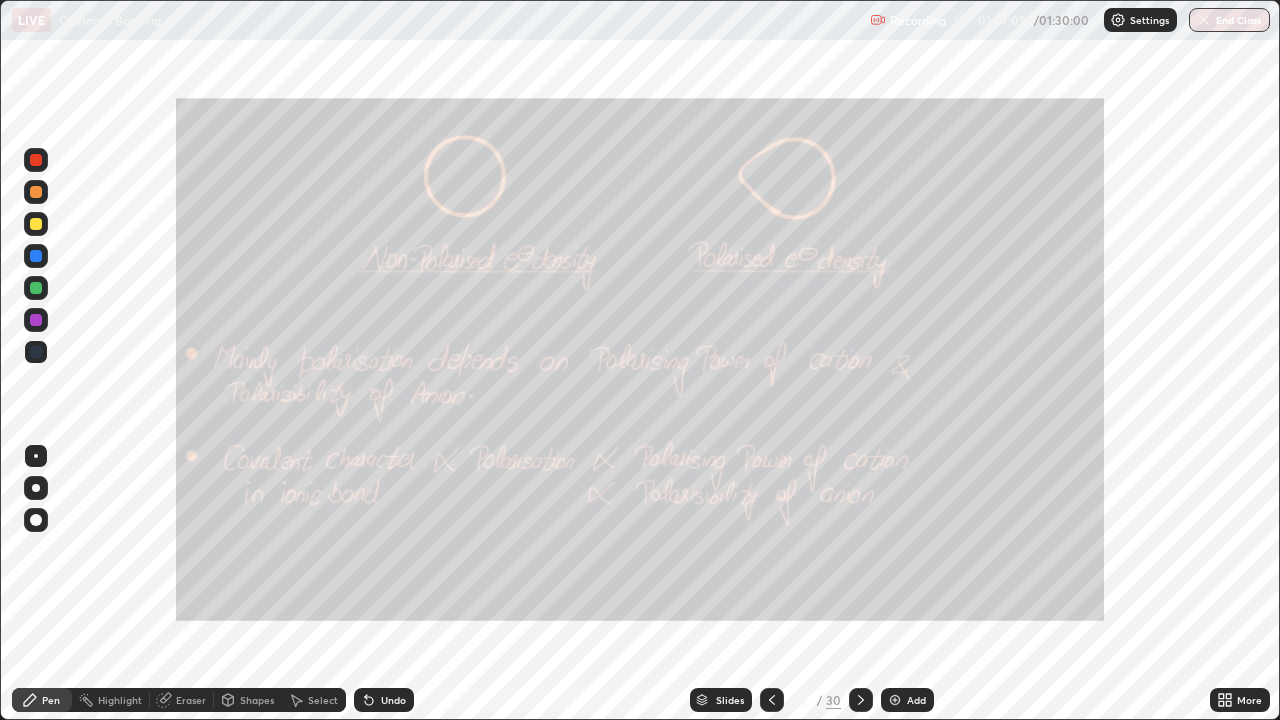 click 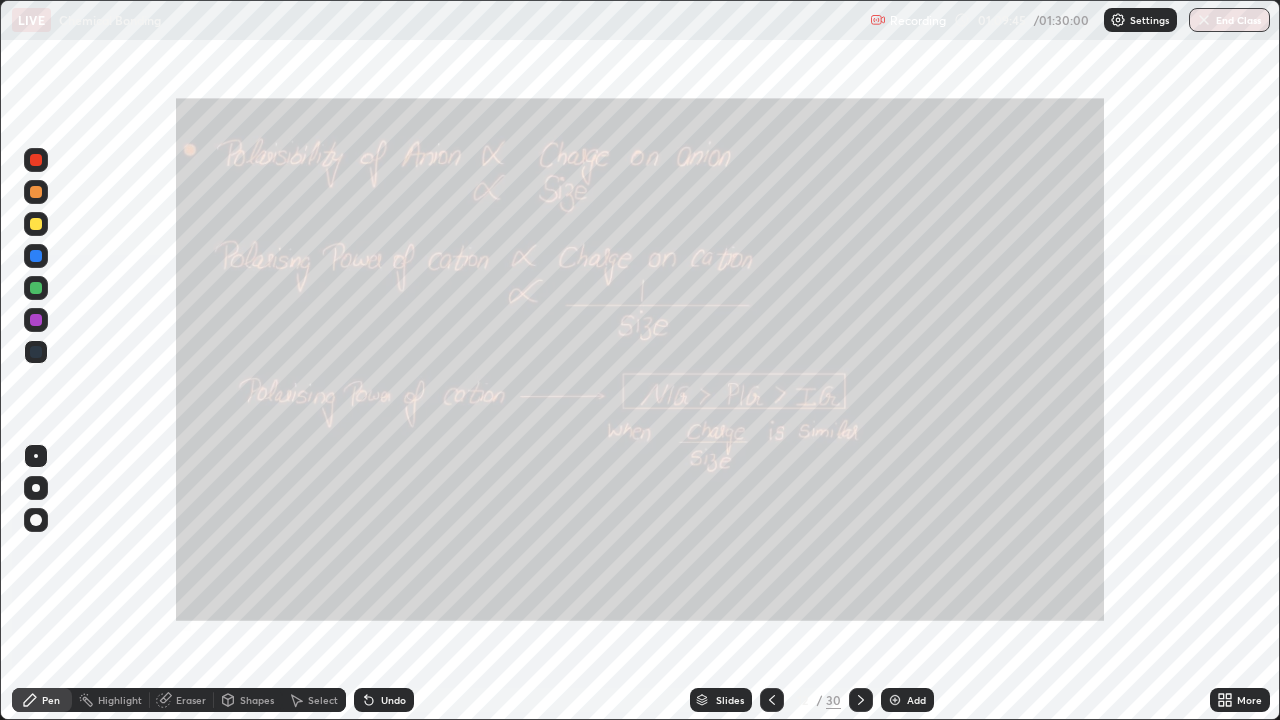 click 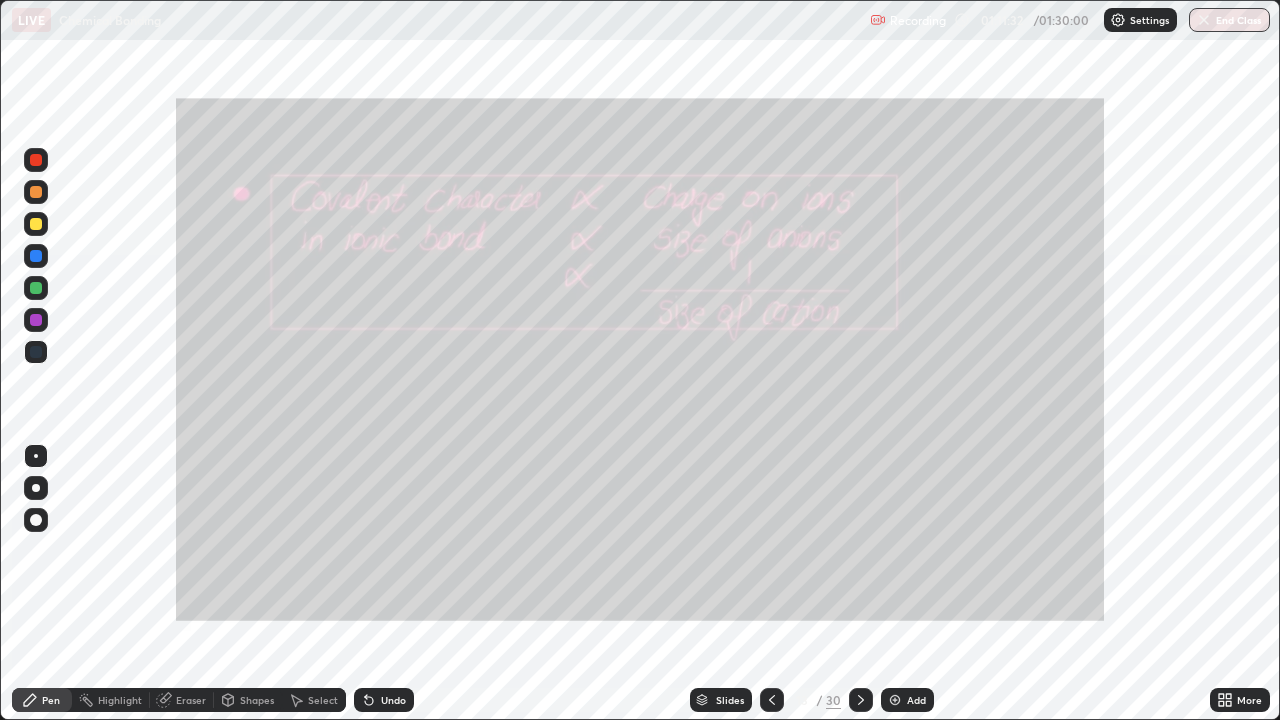 click 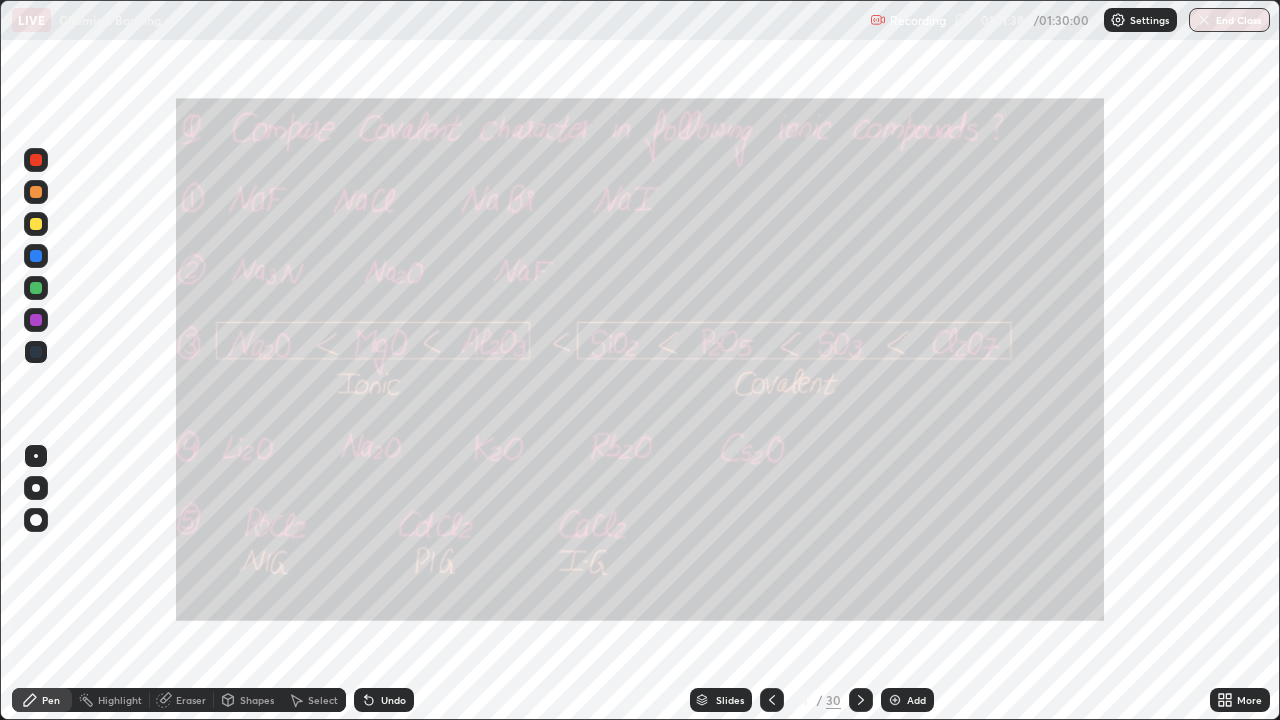 click on "Highlight" at bounding box center (111, 700) 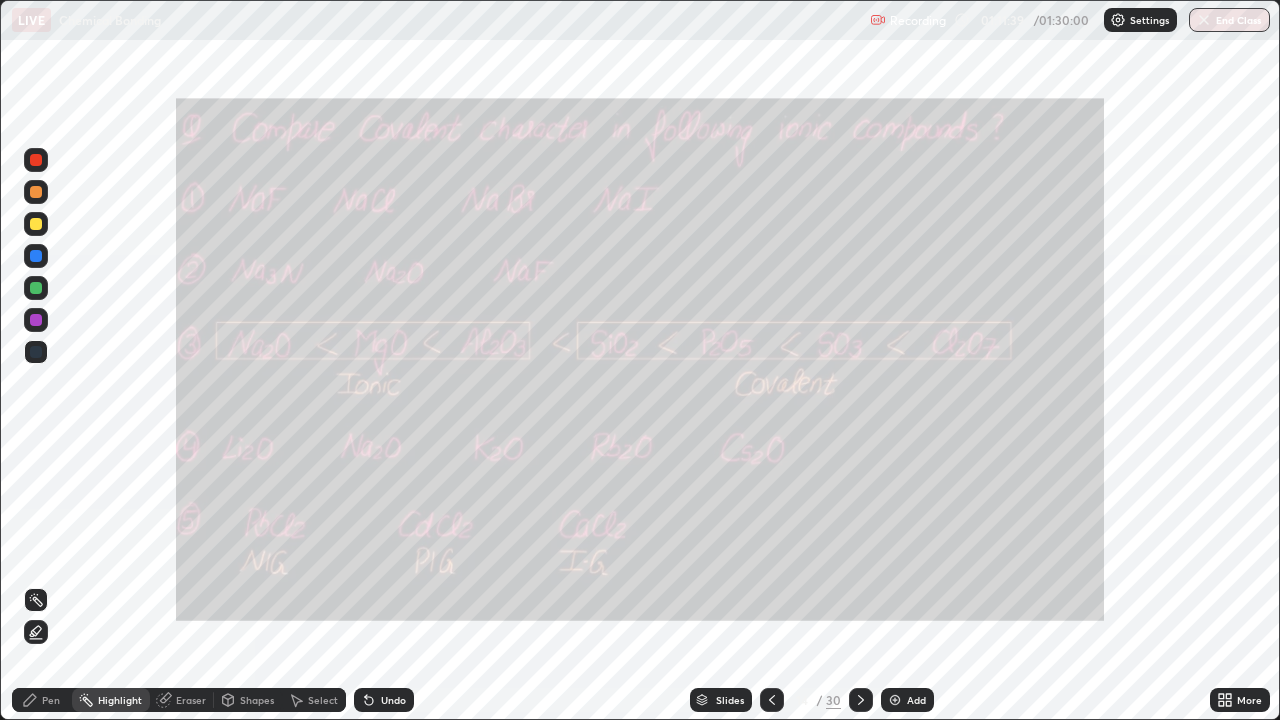 click at bounding box center (36, 160) 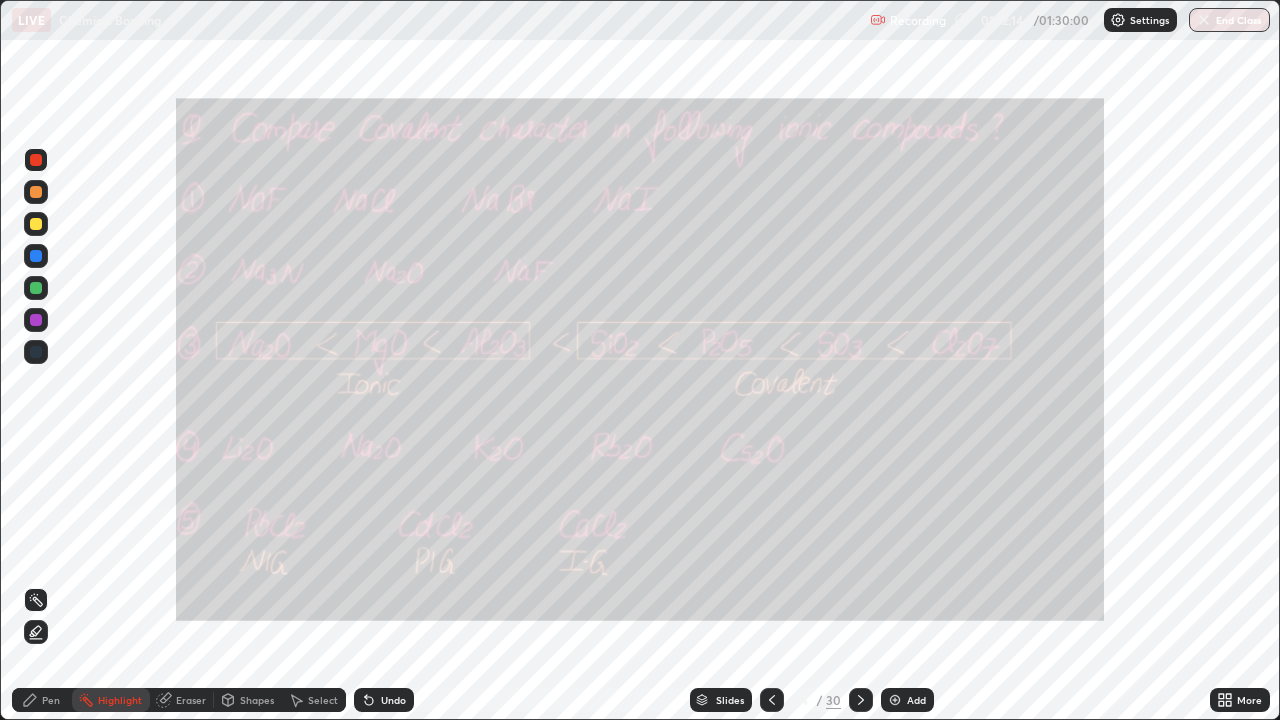 click on "Pen" at bounding box center [51, 700] 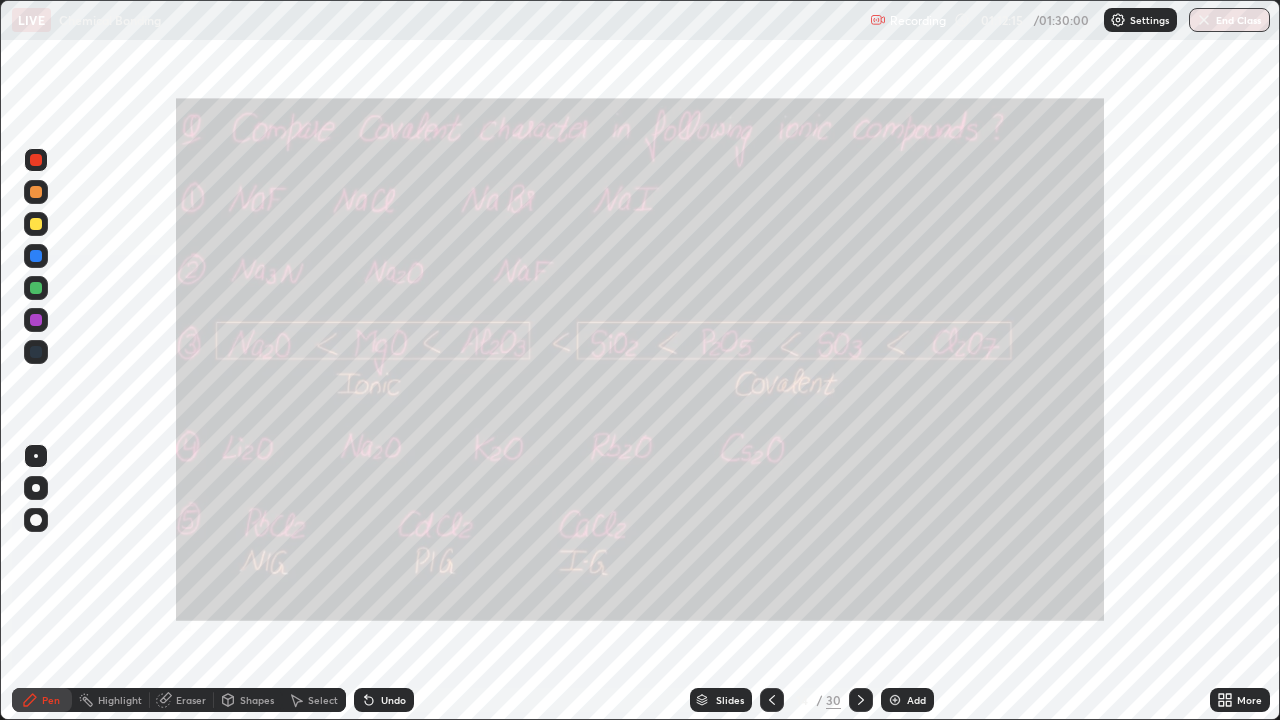 click at bounding box center (36, 192) 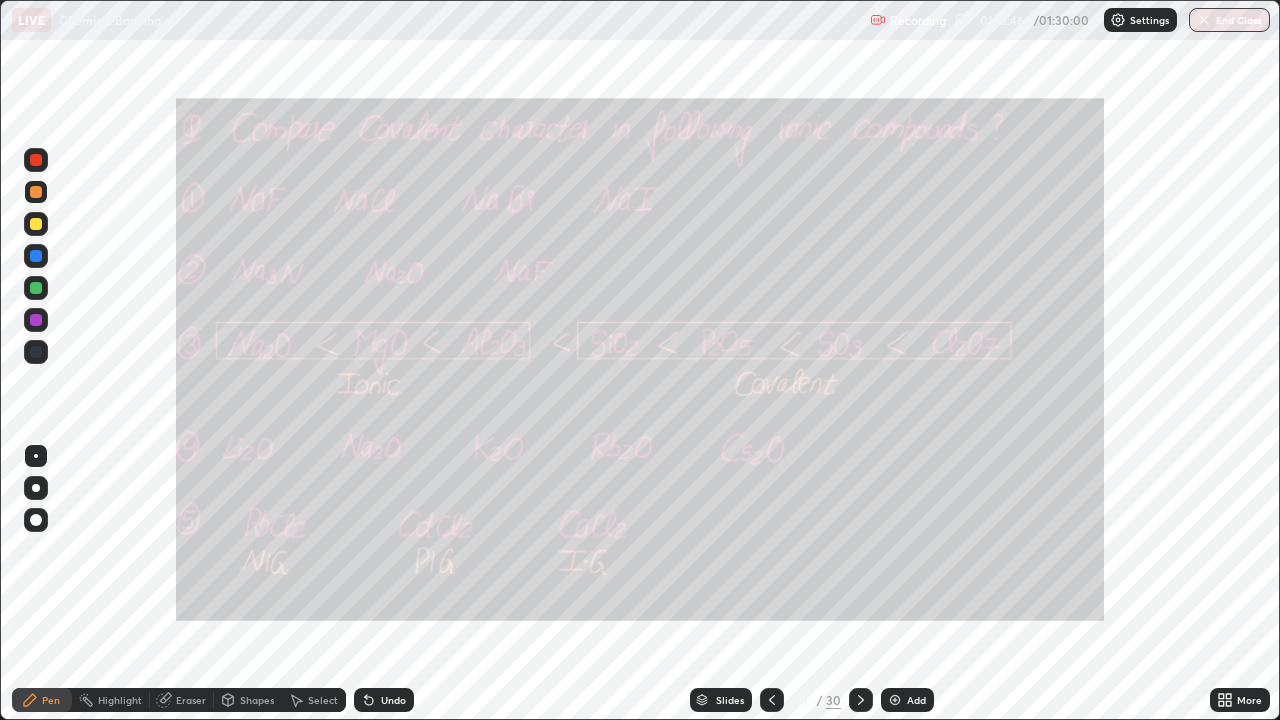 click on "Undo" at bounding box center (393, 700) 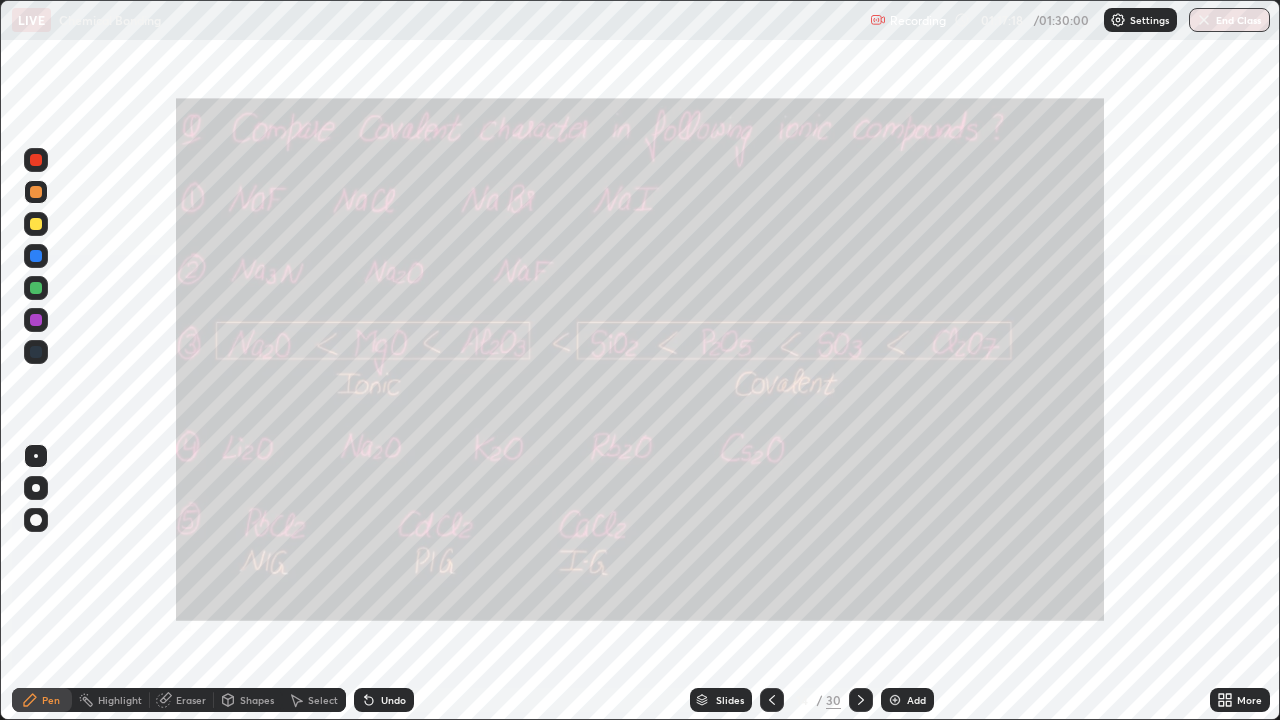 click 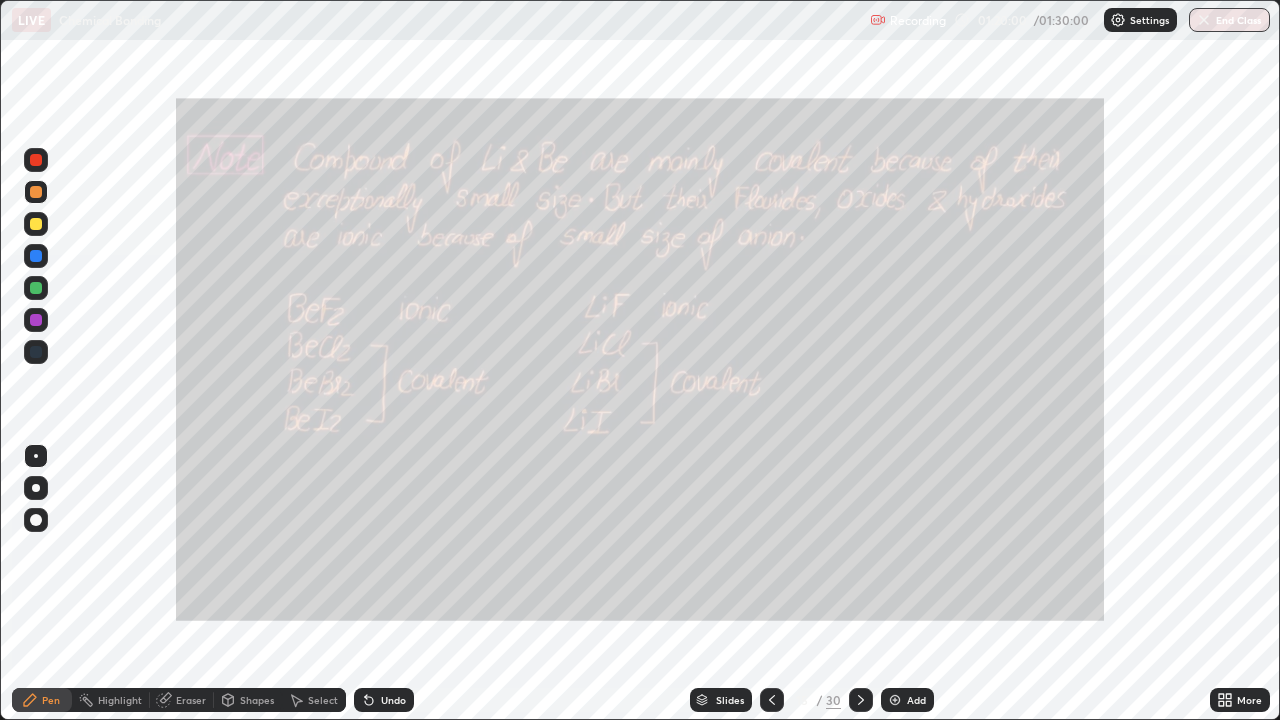 click at bounding box center [895, 700] 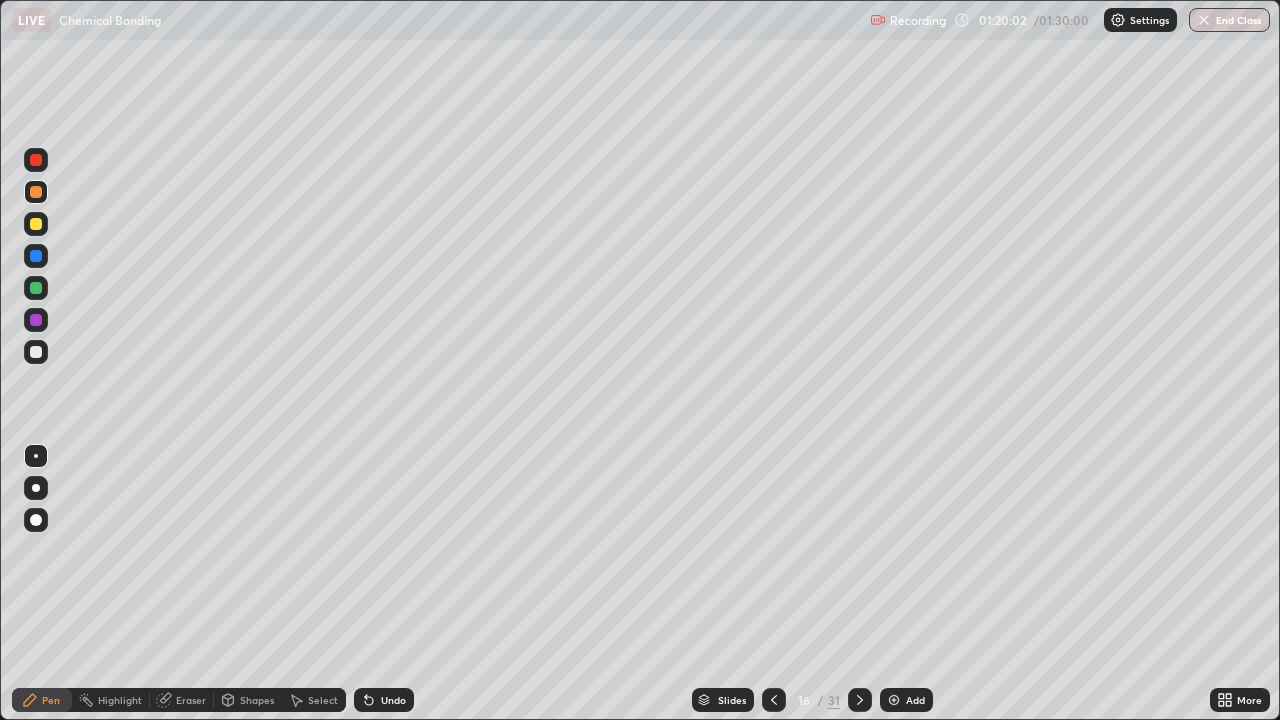 click 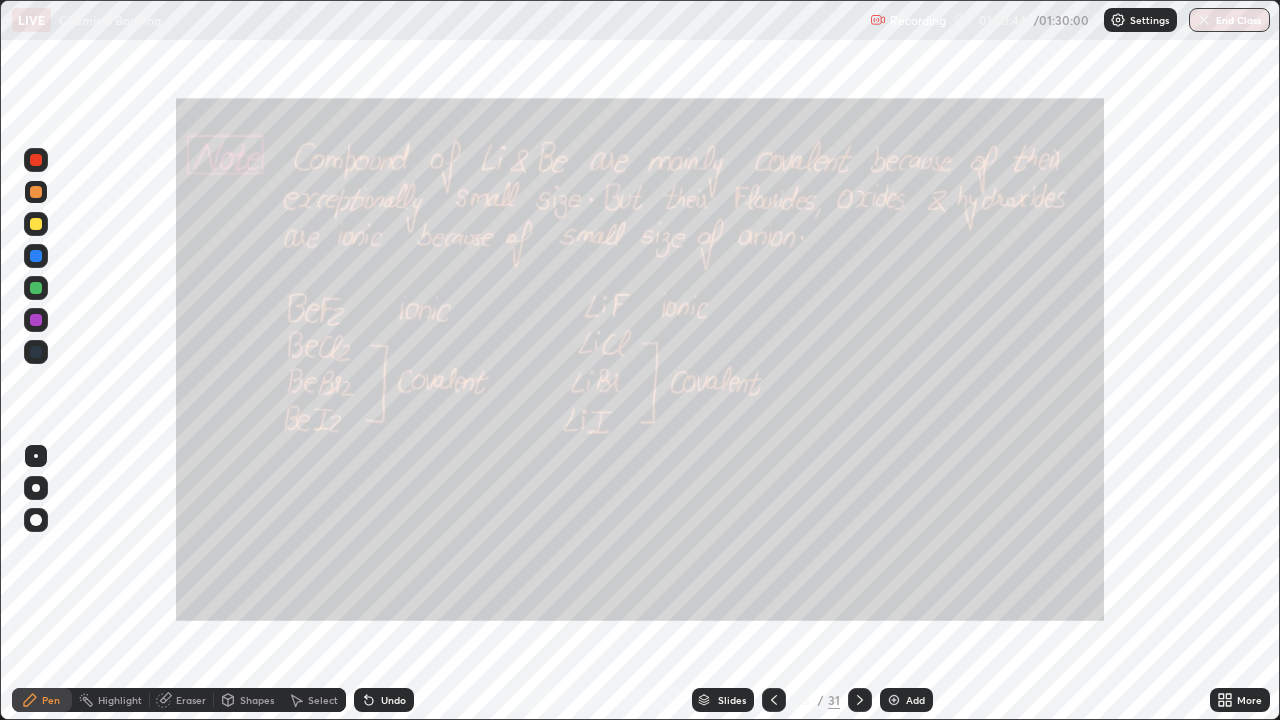 click at bounding box center (1204, 20) 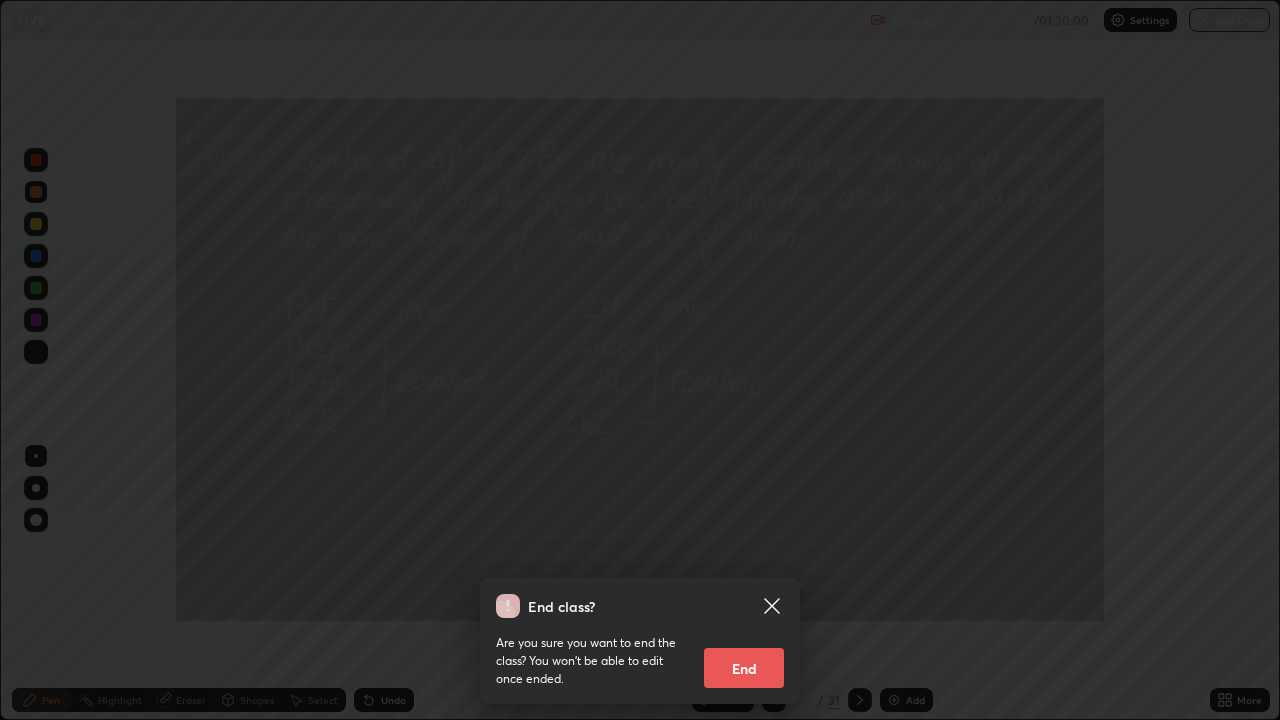 click on "End" at bounding box center [744, 668] 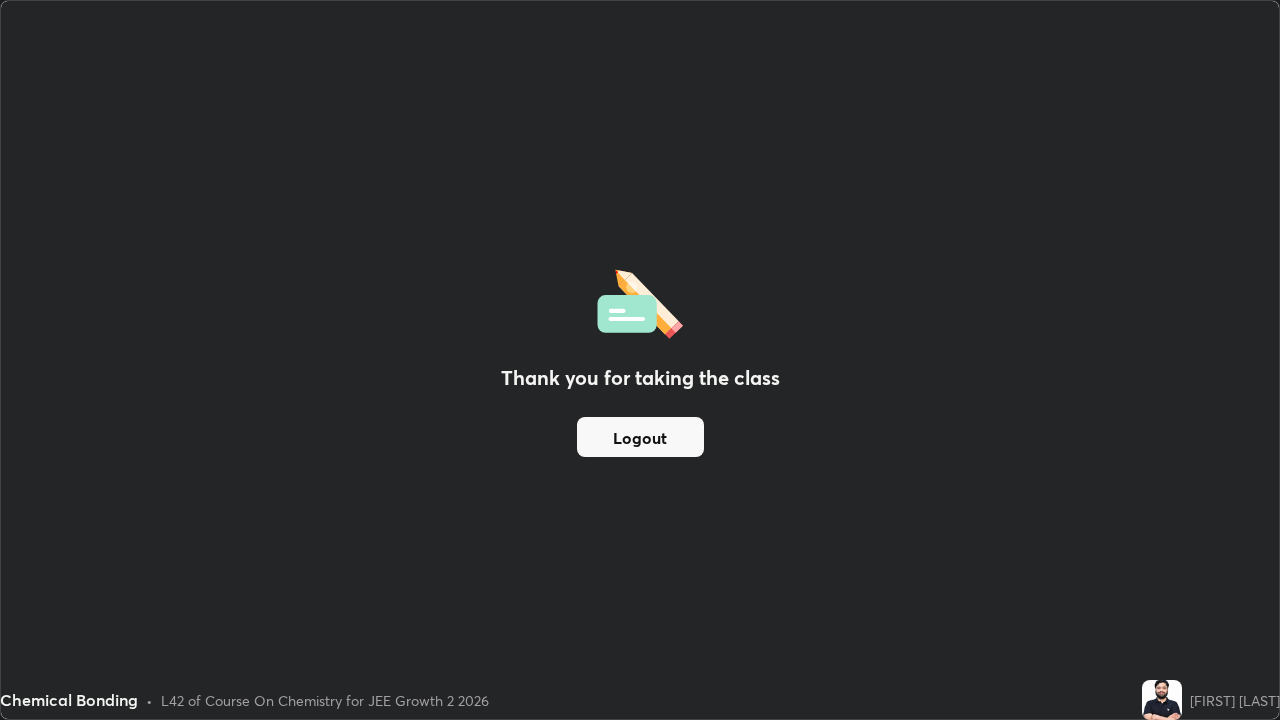 click on "Logout" at bounding box center (640, 437) 